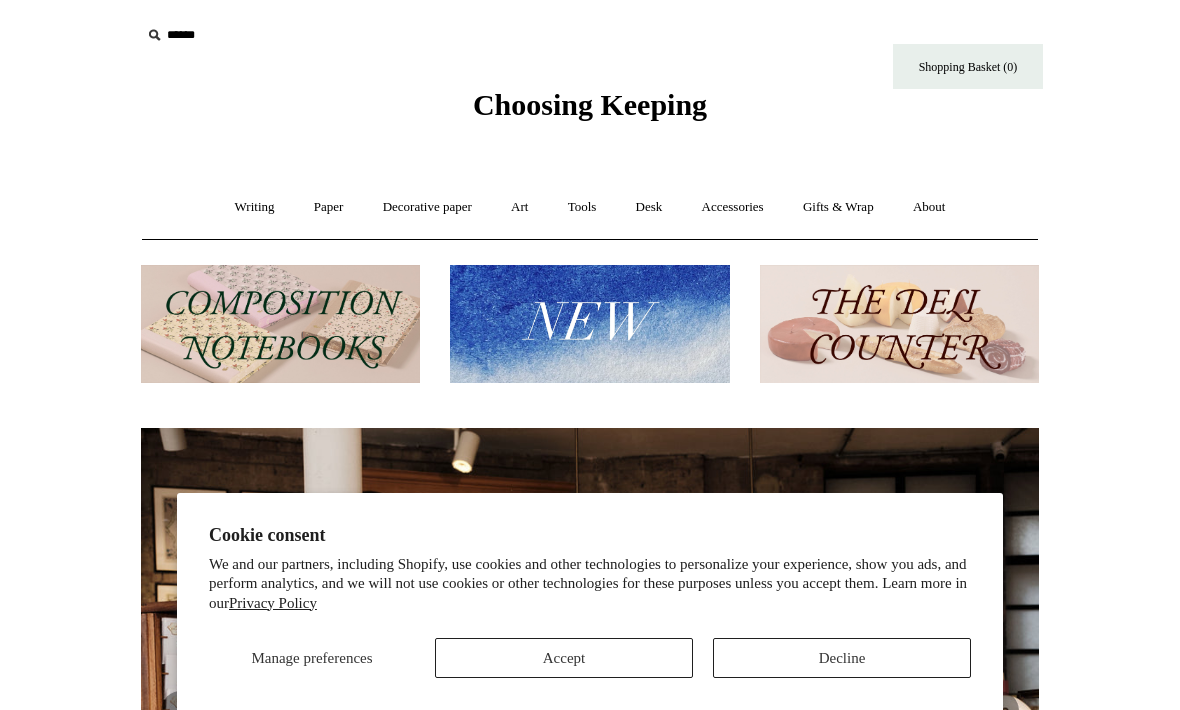 scroll, scrollTop: 0, scrollLeft: 0, axis: both 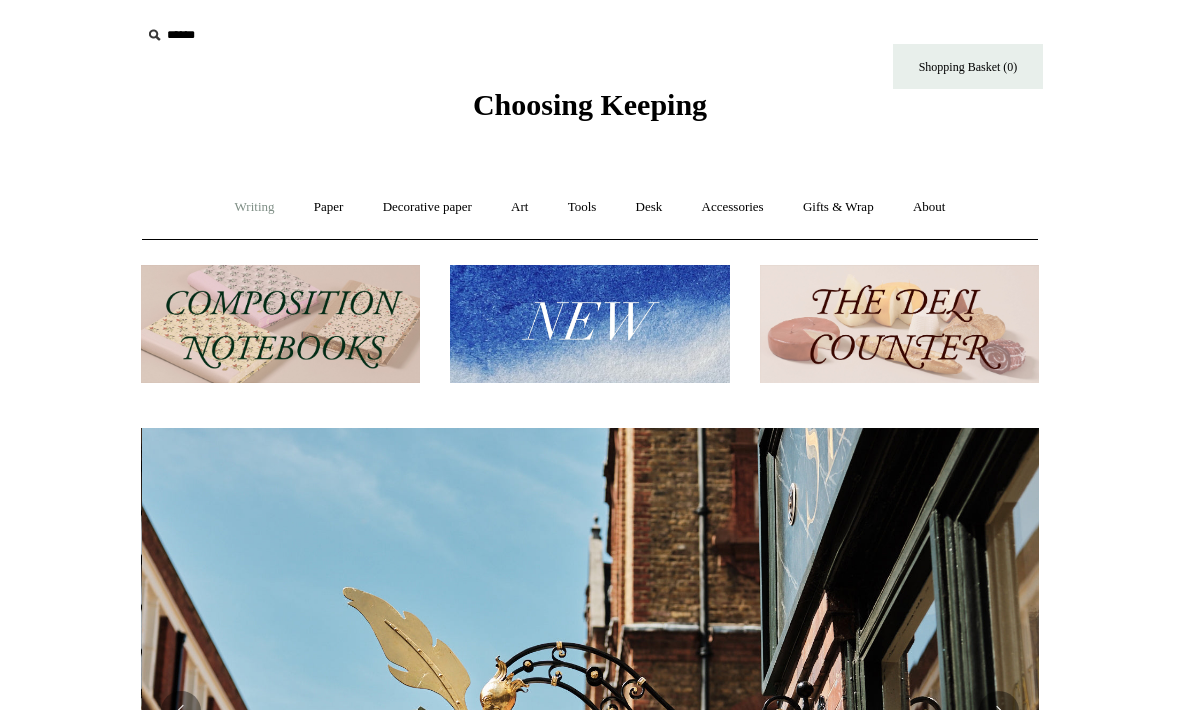 click on "Writing +" at bounding box center [255, 207] 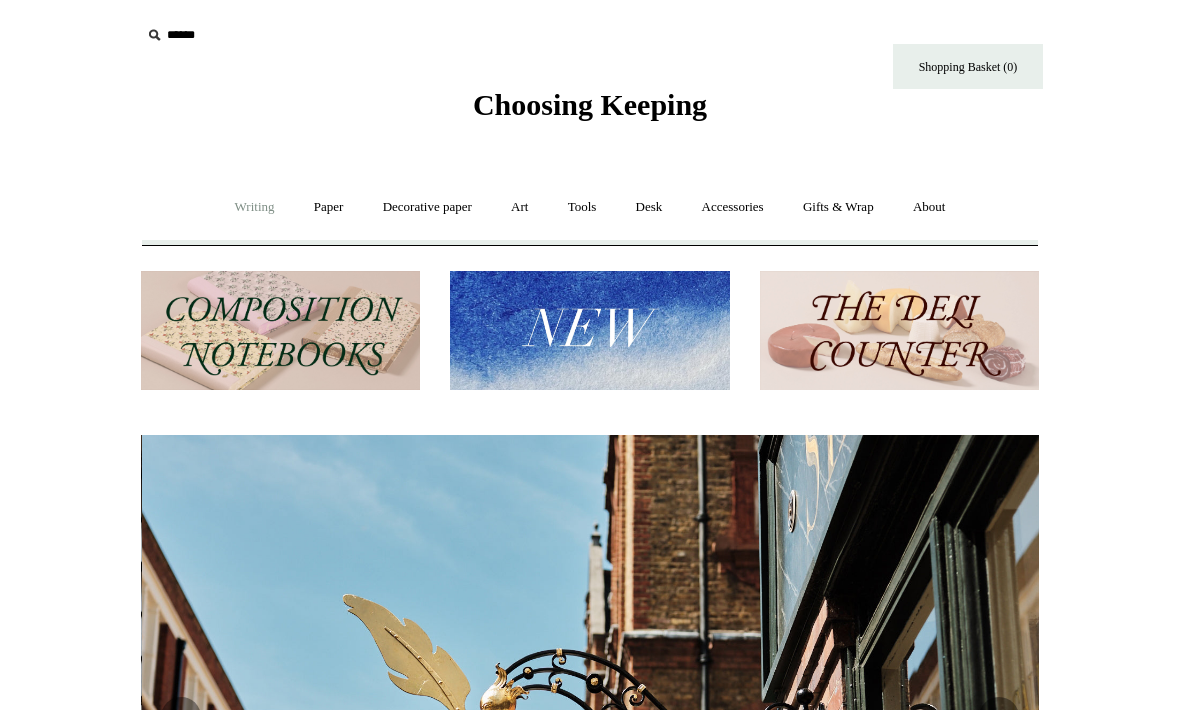 scroll, scrollTop: 0, scrollLeft: 898, axis: horizontal 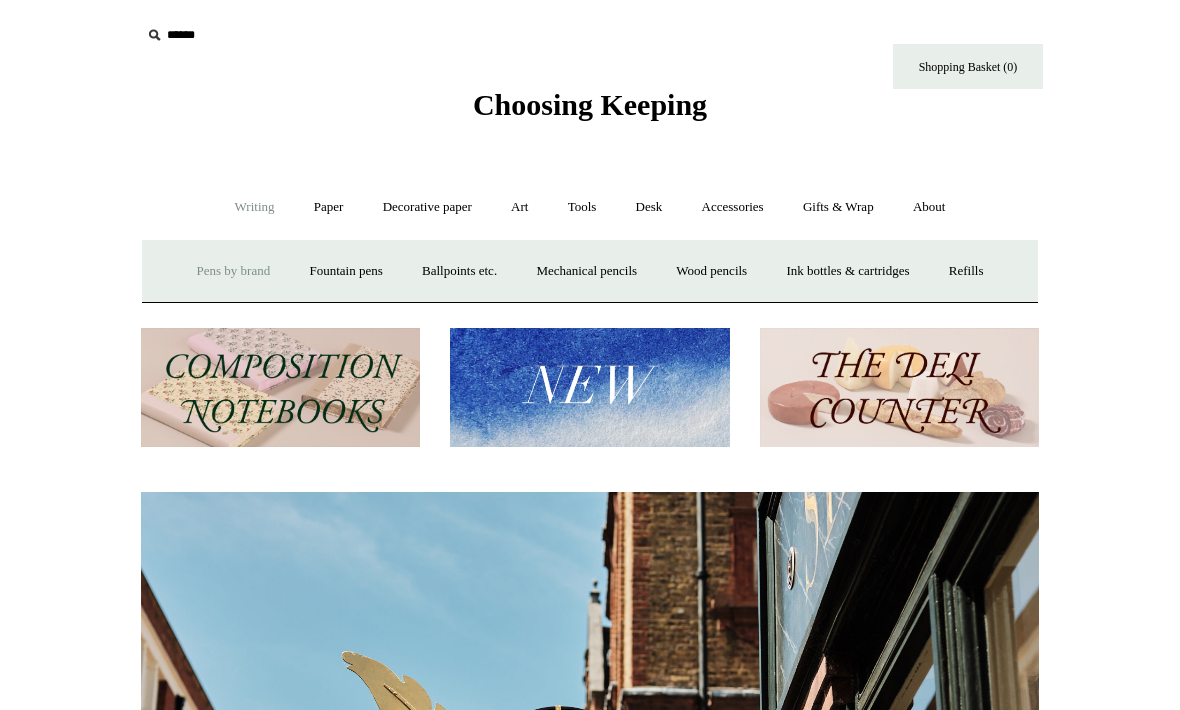 click on "Pens by brand +" at bounding box center (234, 271) 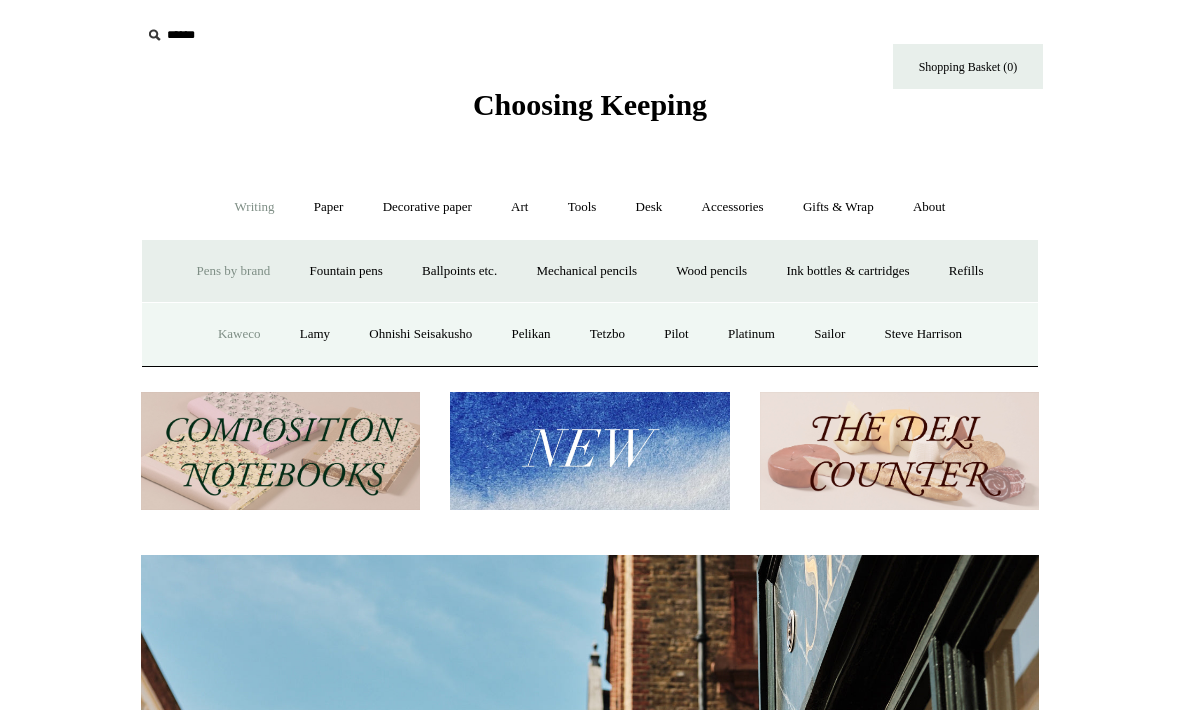 click on "Kaweco" at bounding box center [239, 334] 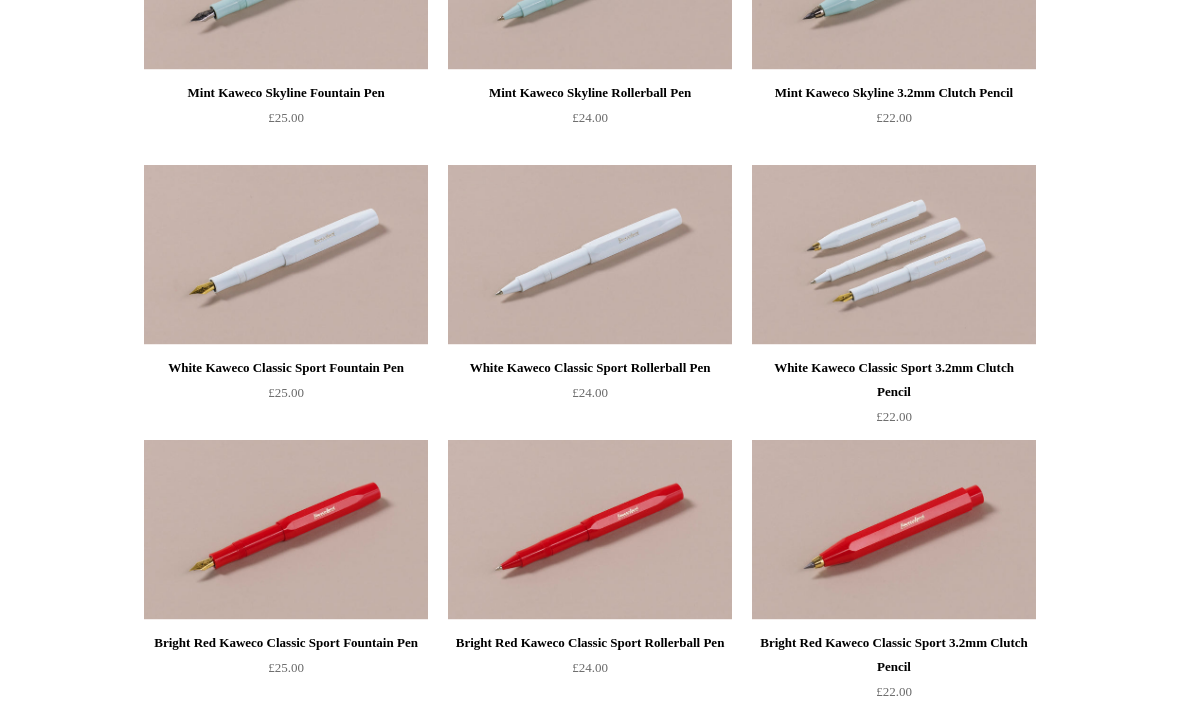 scroll, scrollTop: 1779, scrollLeft: 0, axis: vertical 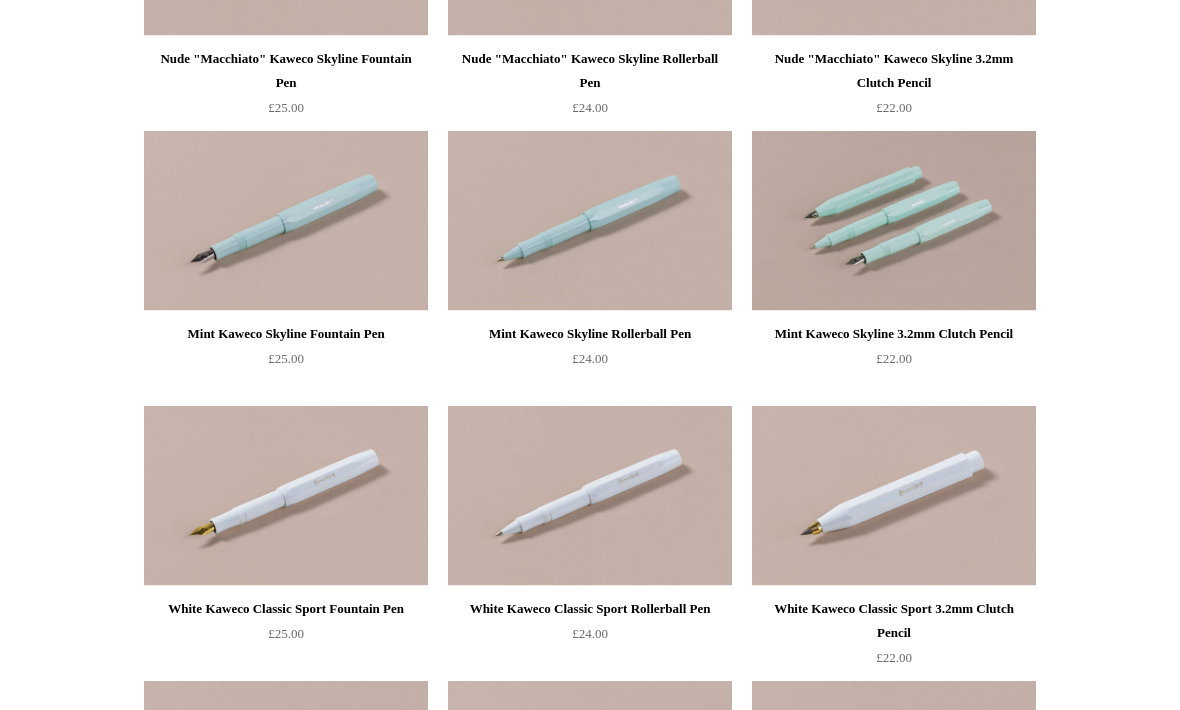 click at bounding box center [894, 221] 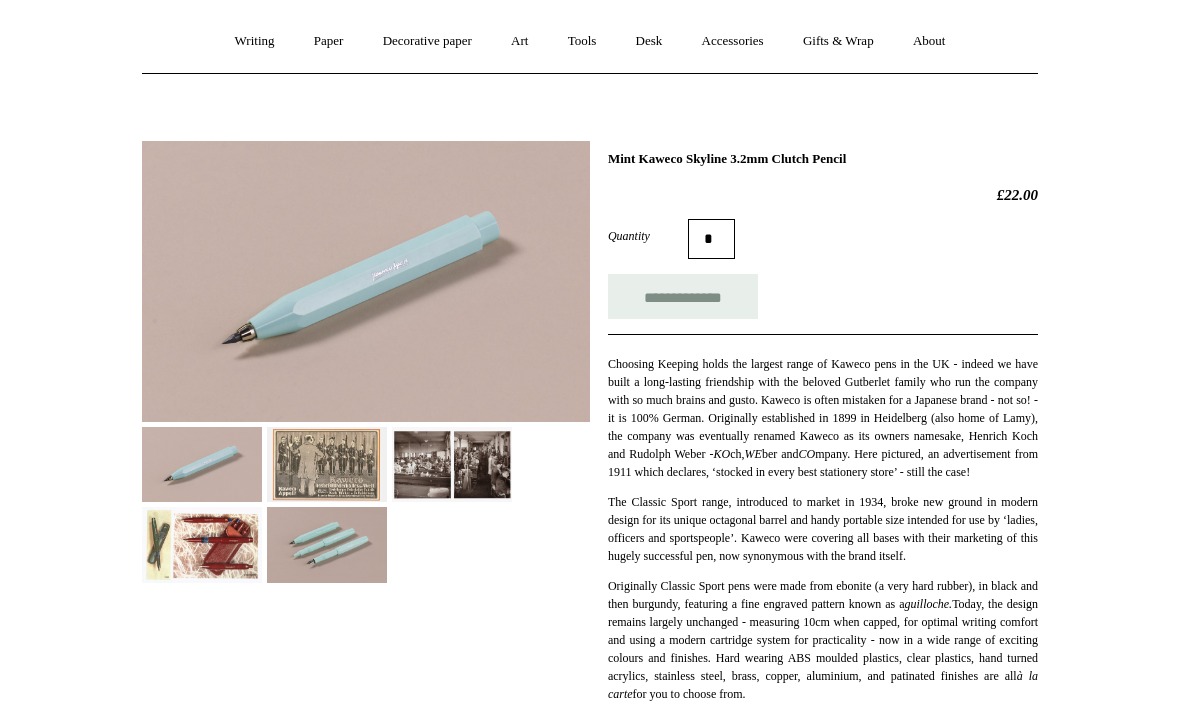 scroll, scrollTop: 165, scrollLeft: 0, axis: vertical 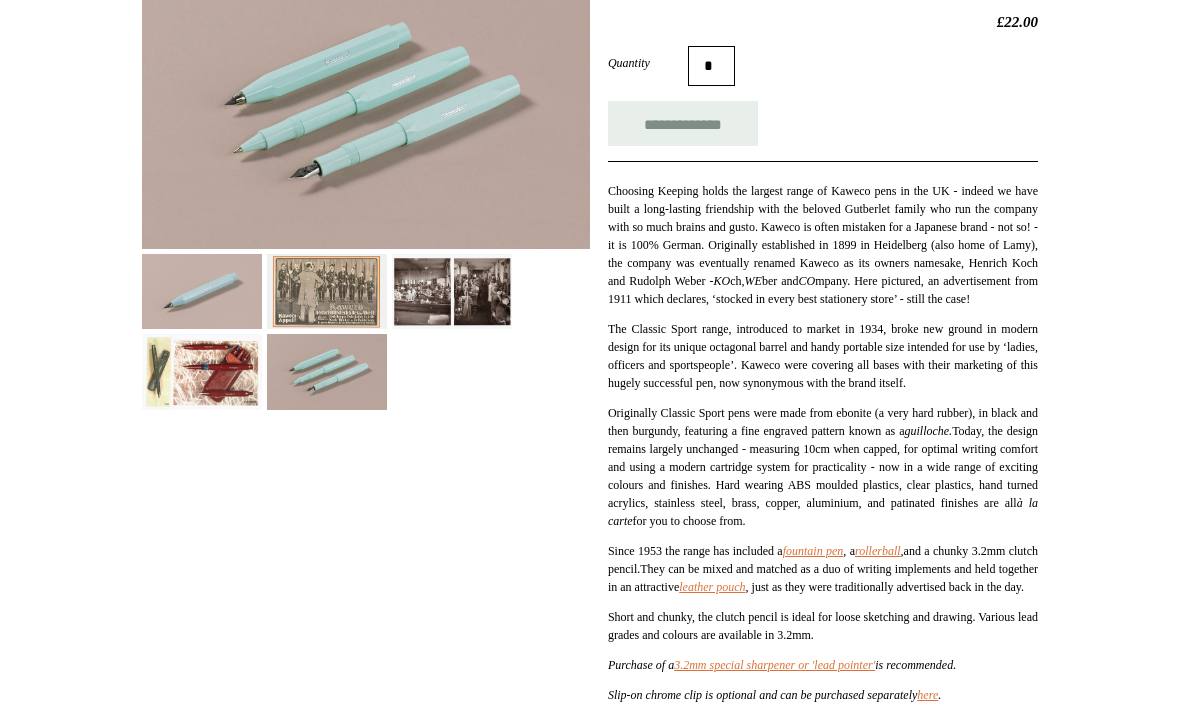 click at bounding box center (202, 291) 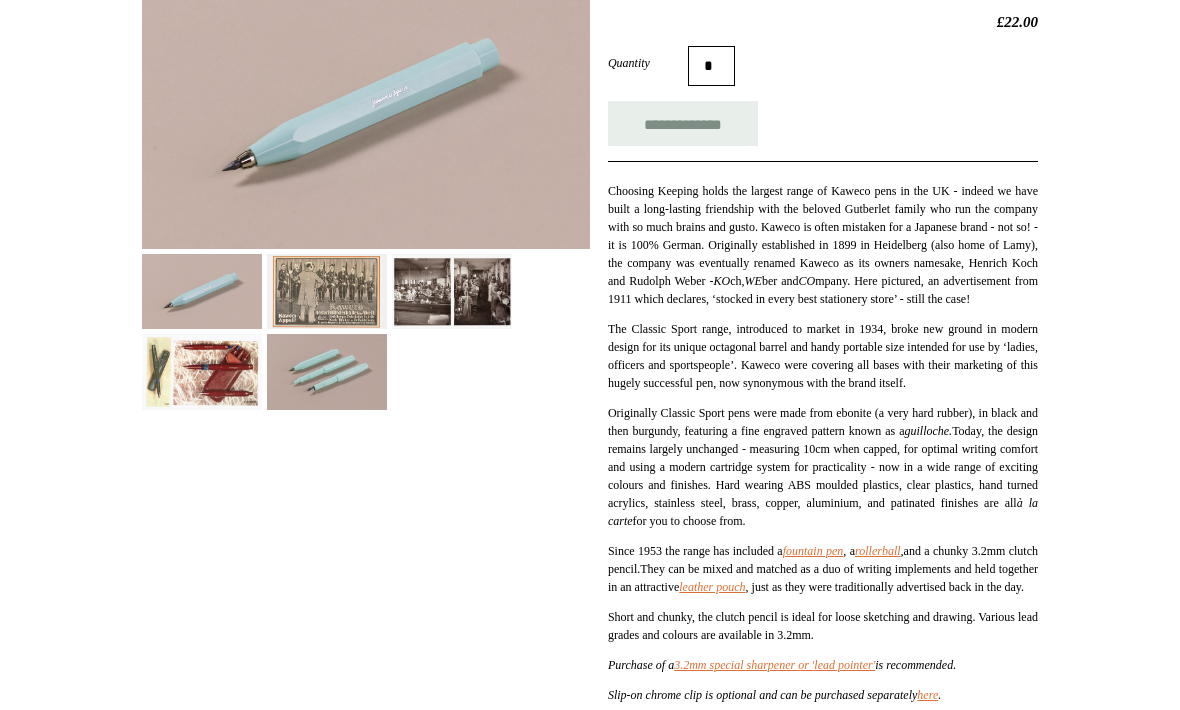 click at bounding box center [366, 108] 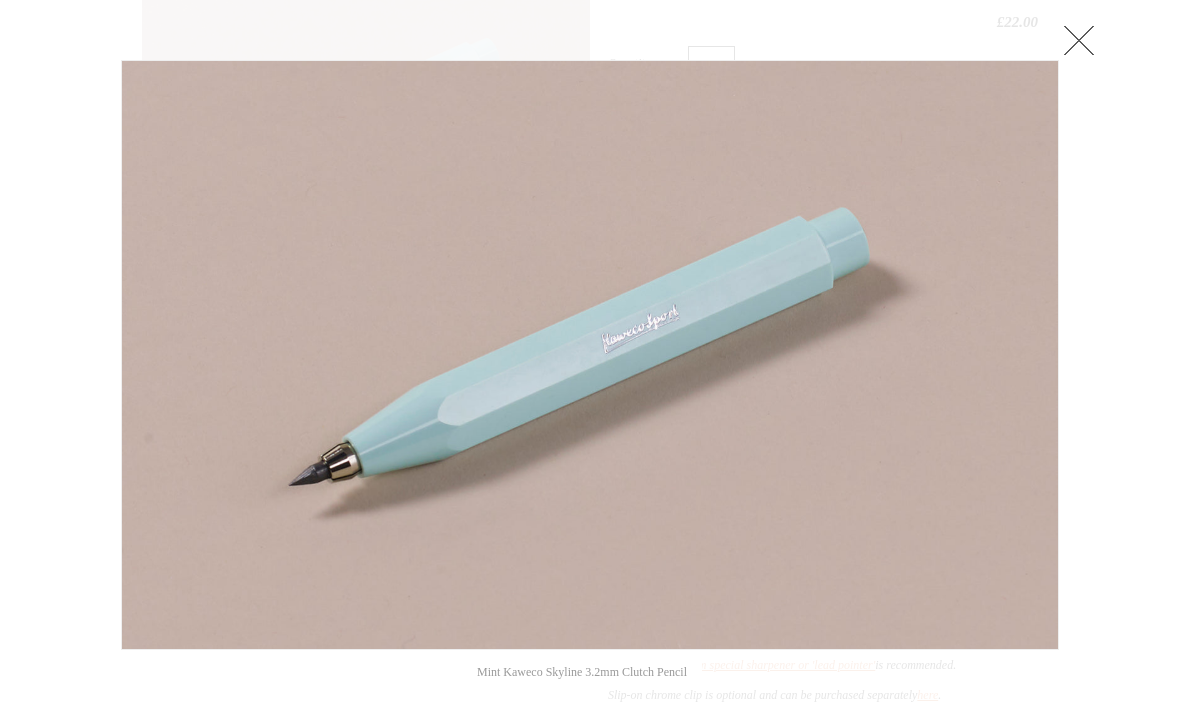 click at bounding box center [590, 662] 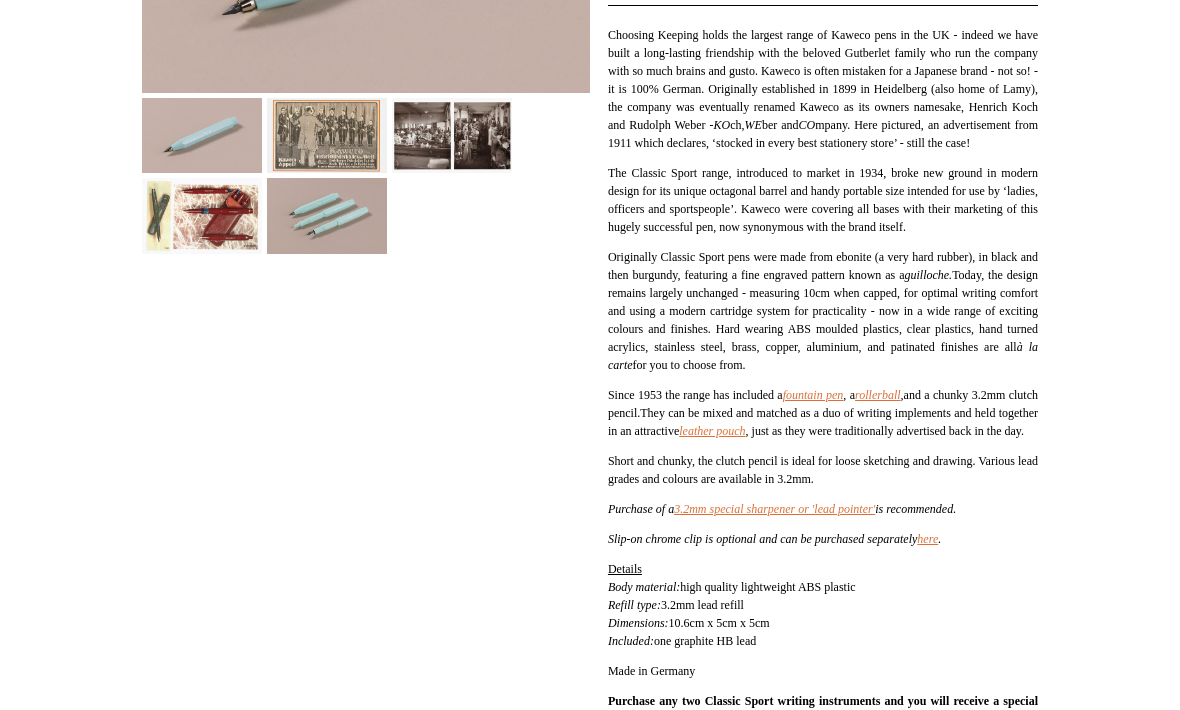 scroll, scrollTop: 502, scrollLeft: 0, axis: vertical 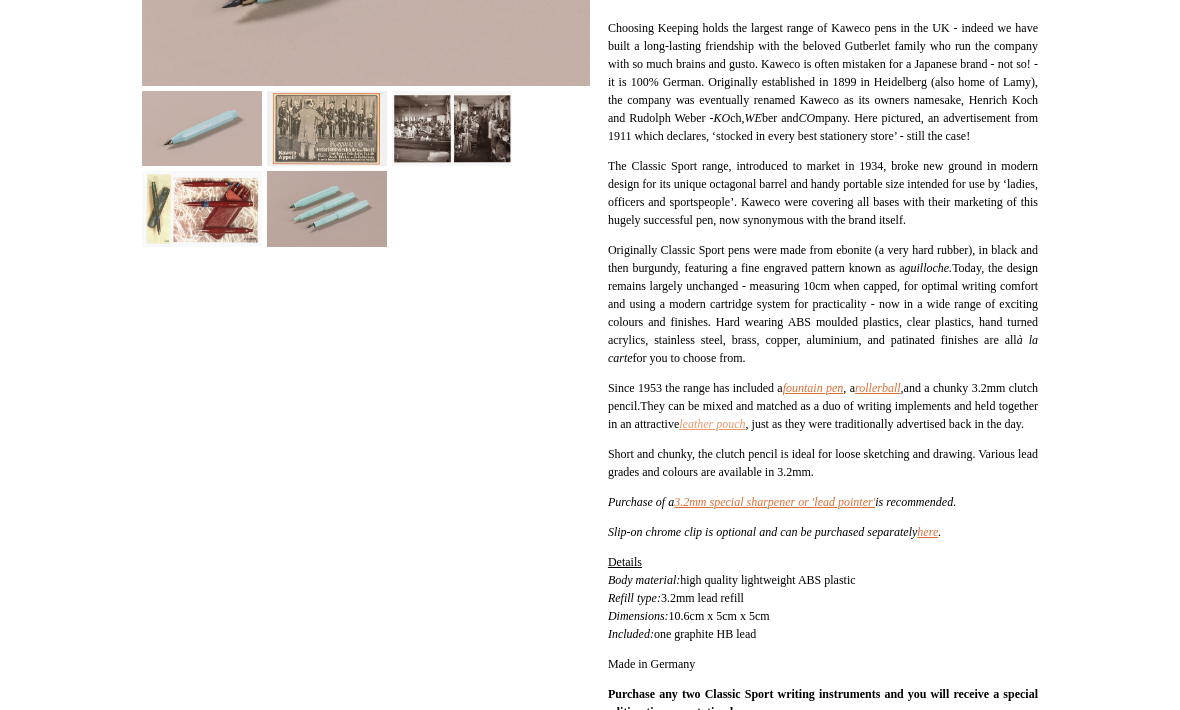 click on "leather pouch" at bounding box center (712, 424) 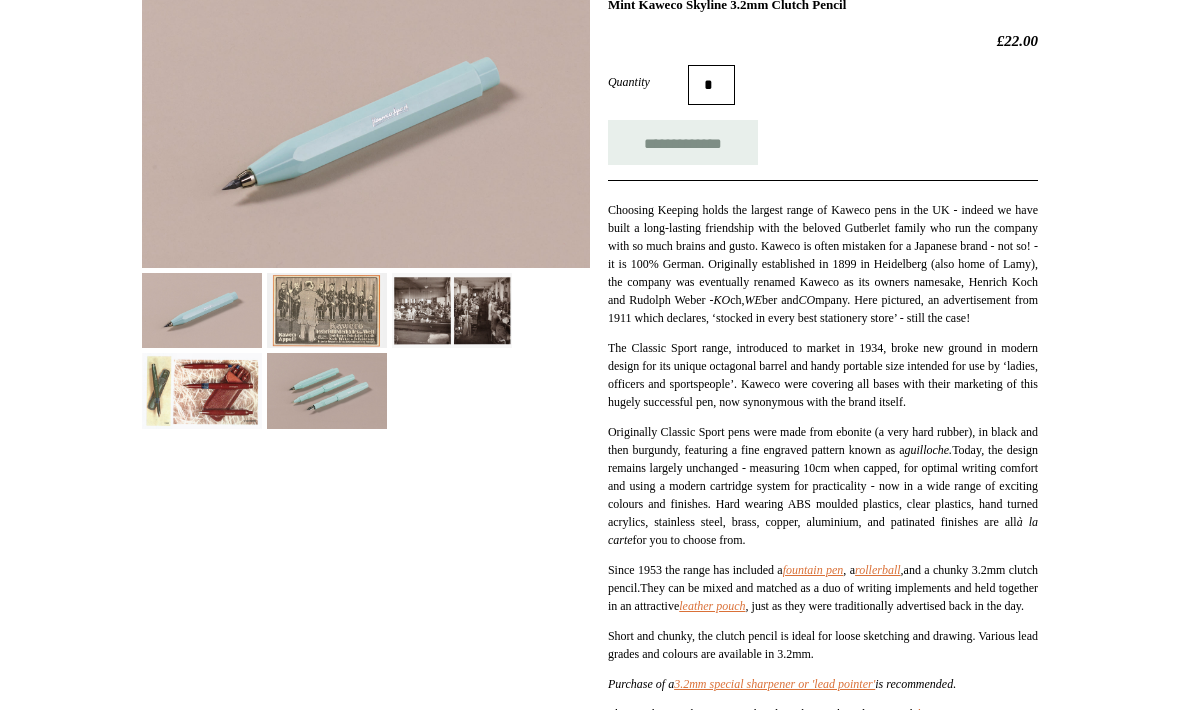 scroll, scrollTop: 0, scrollLeft: 0, axis: both 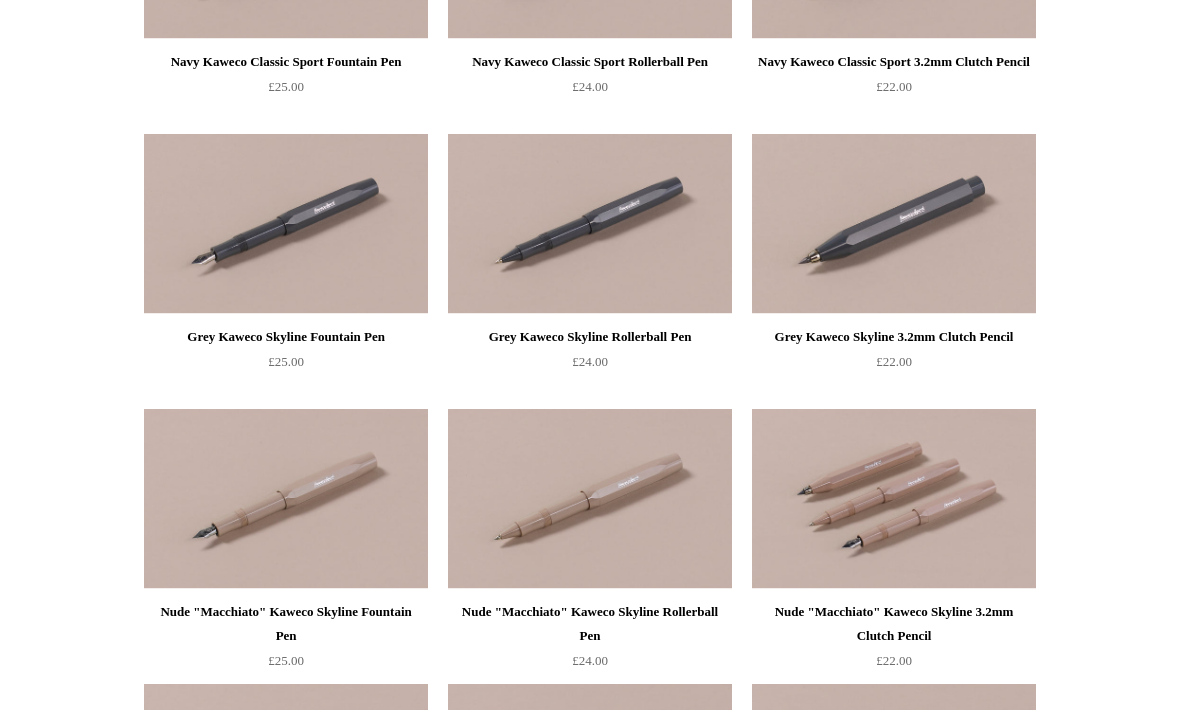 click at bounding box center [894, 499] 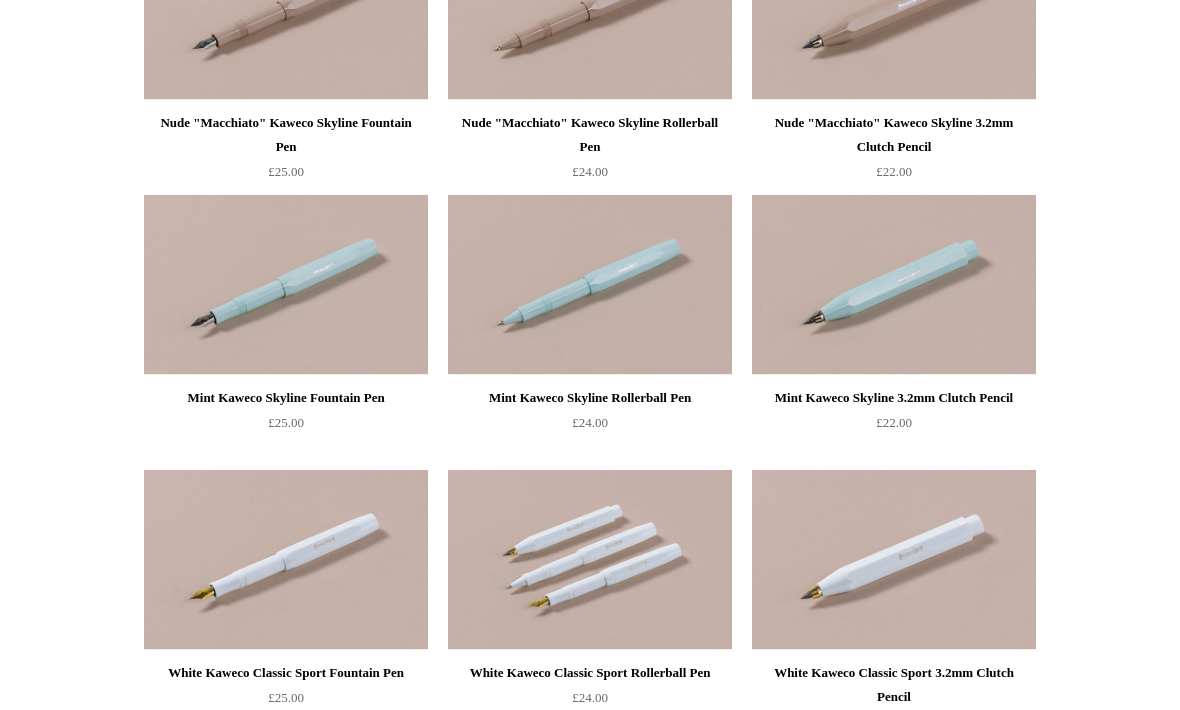 scroll, scrollTop: 1753, scrollLeft: 0, axis: vertical 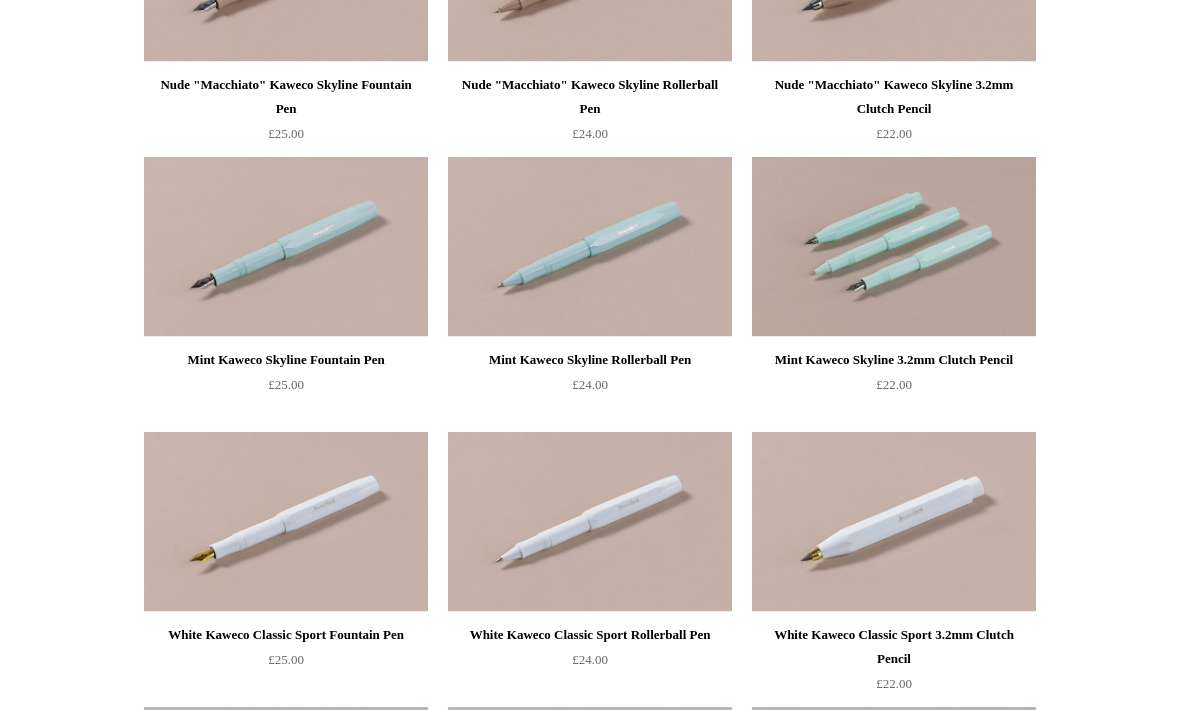 click at bounding box center (894, 247) 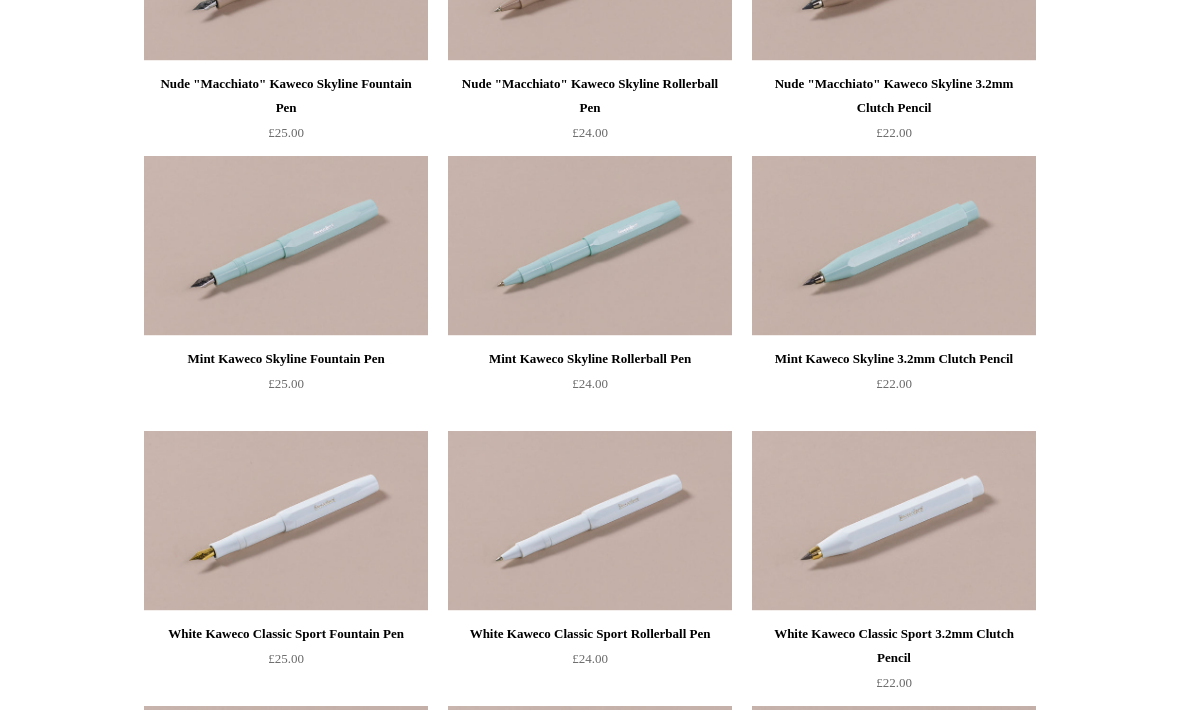 scroll, scrollTop: 1753, scrollLeft: 0, axis: vertical 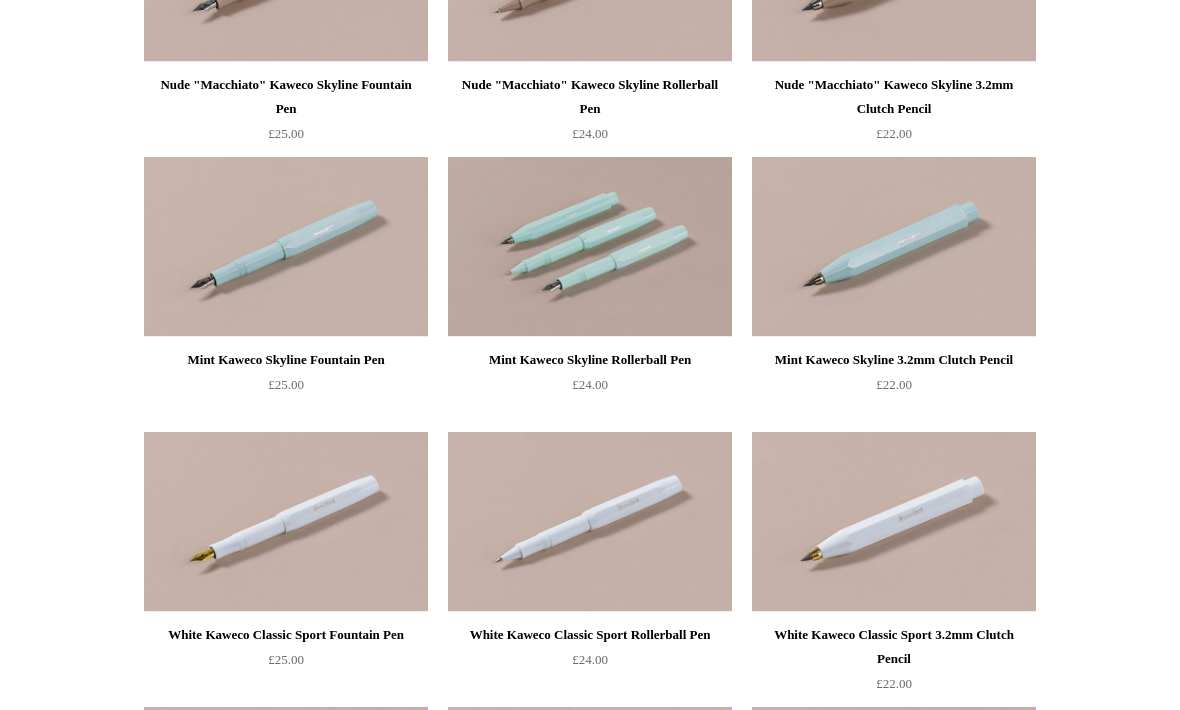 click at bounding box center [590, 247] 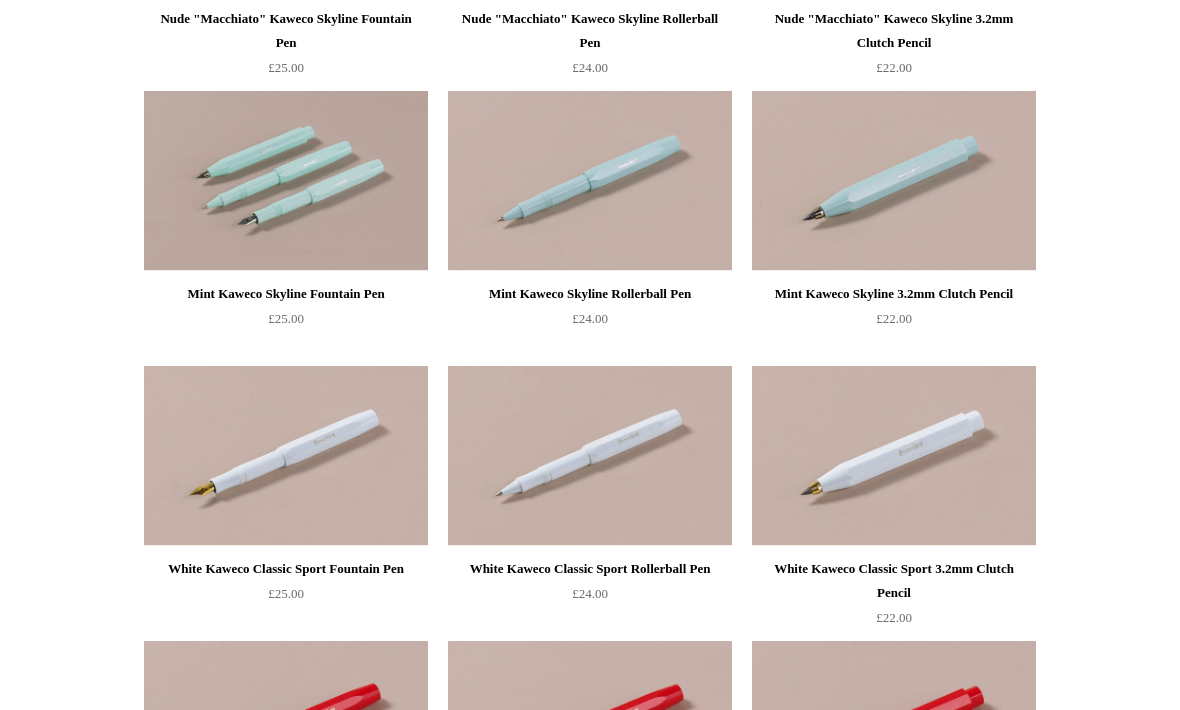 click at bounding box center (286, 181) 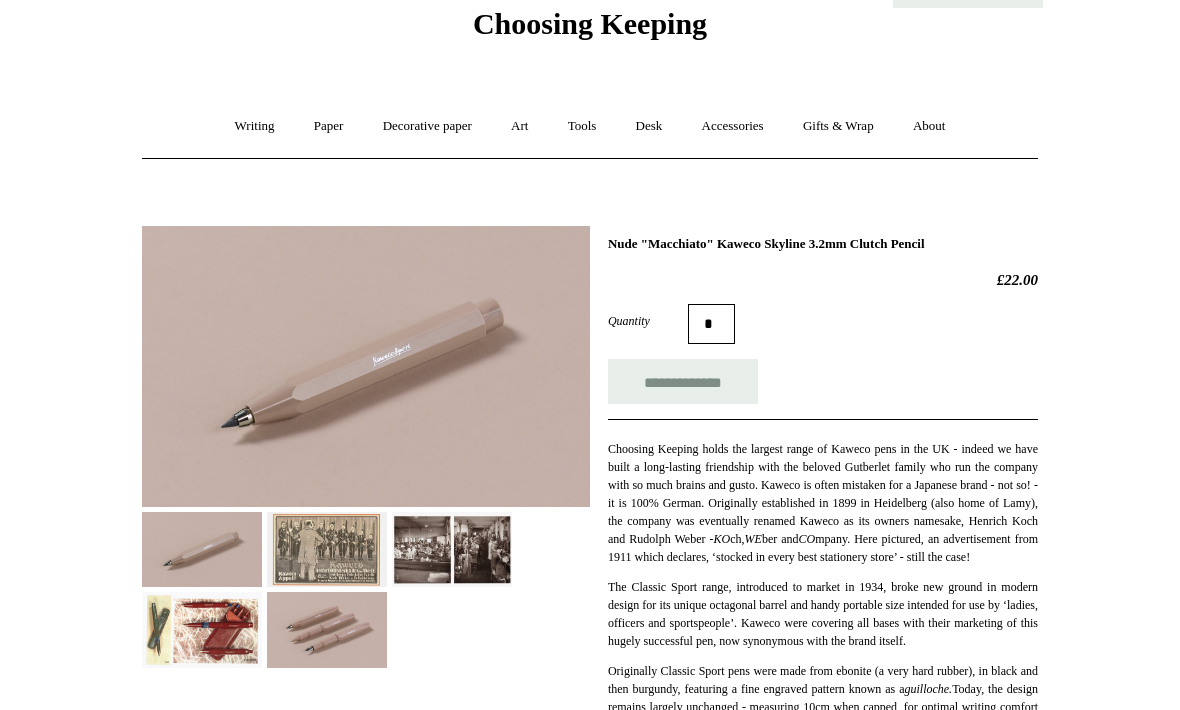 scroll, scrollTop: 189, scrollLeft: 0, axis: vertical 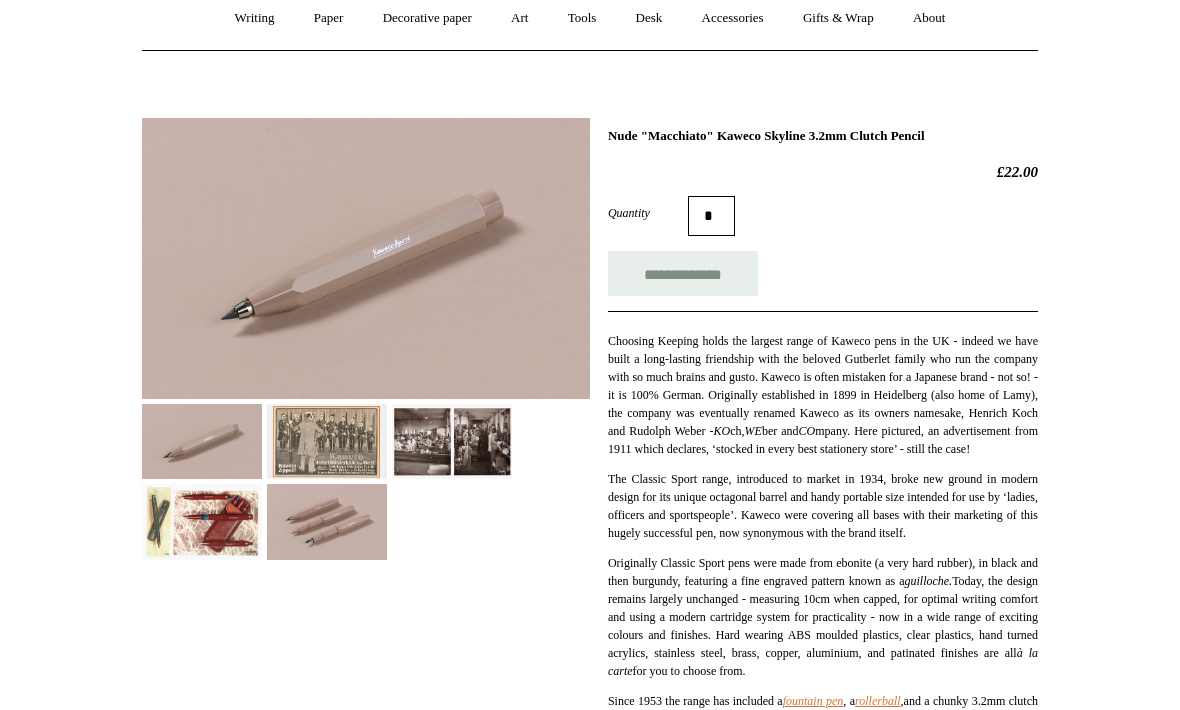 click at bounding box center (202, 521) 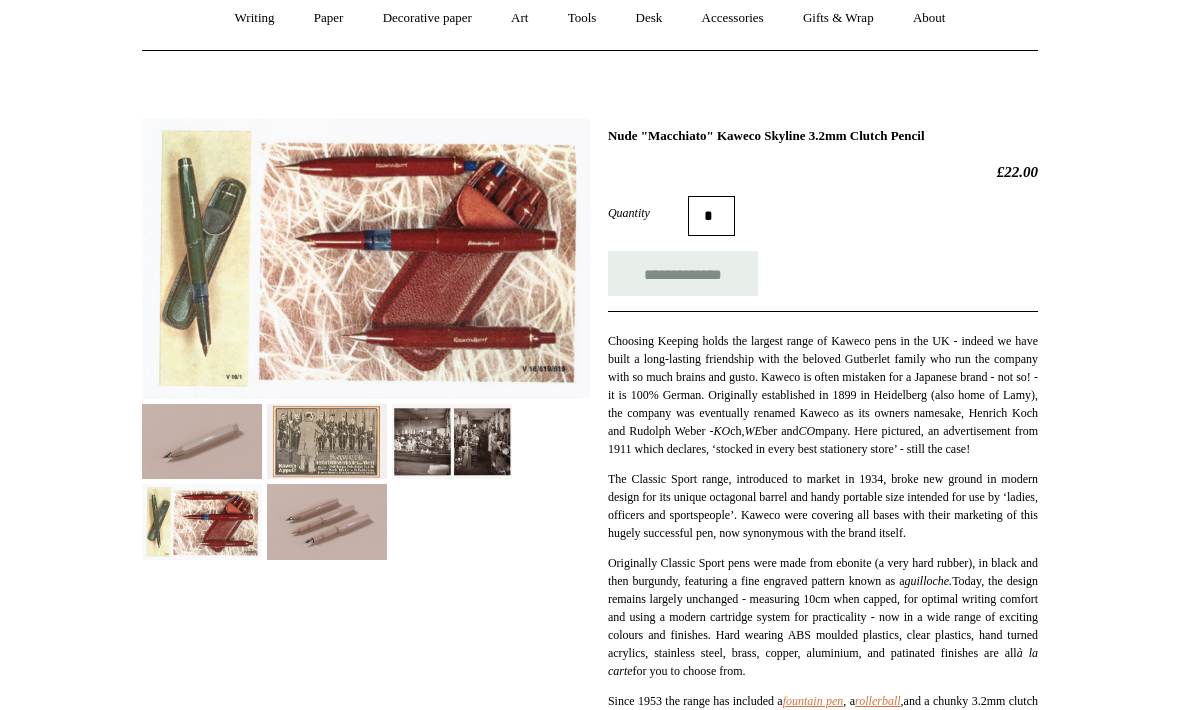 click at bounding box center (327, 521) 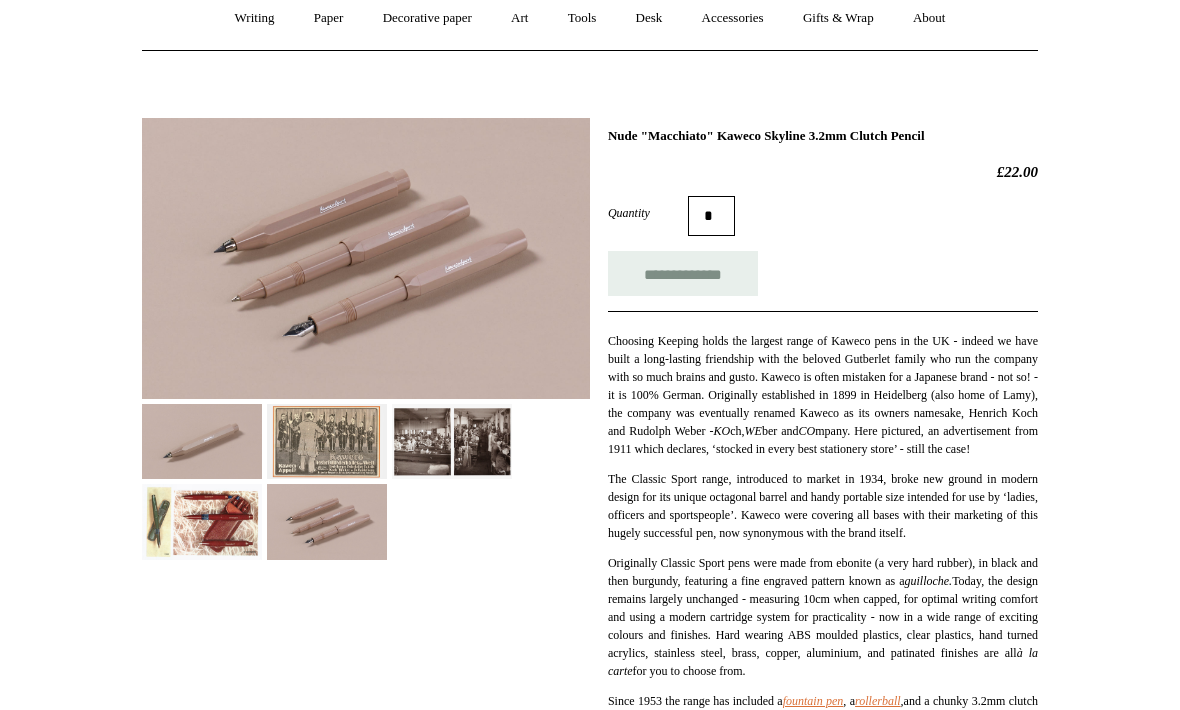 click at bounding box center (202, 441) 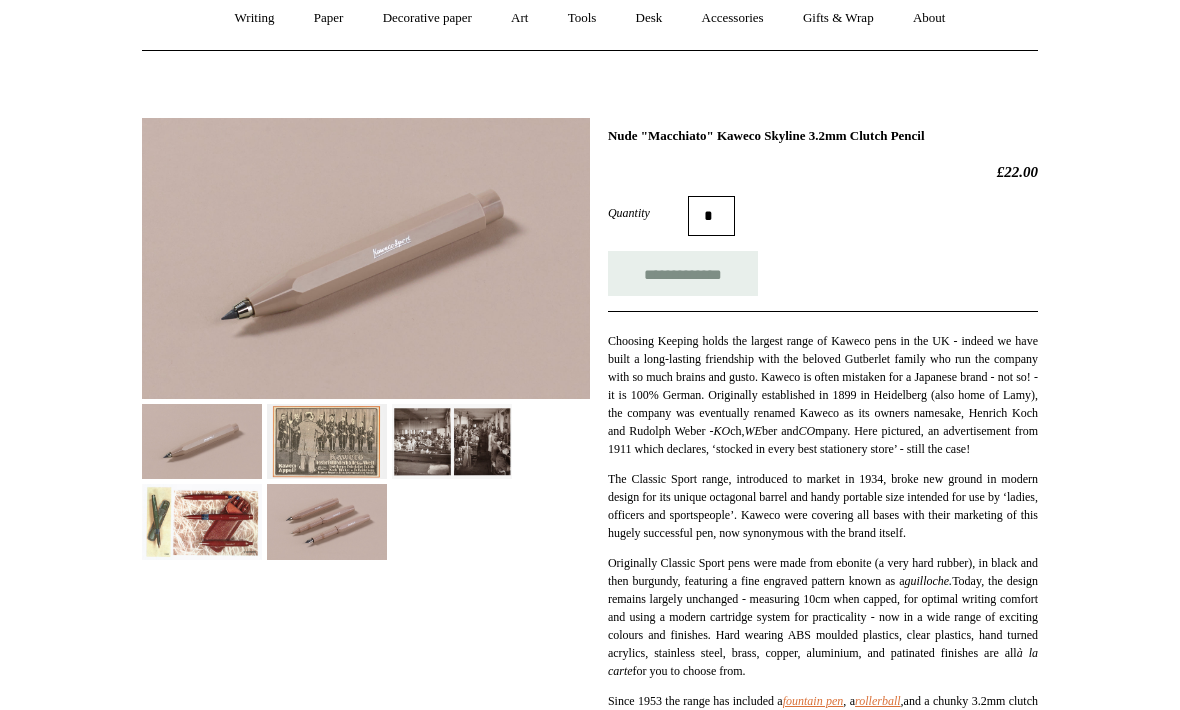 click at bounding box center [327, 521] 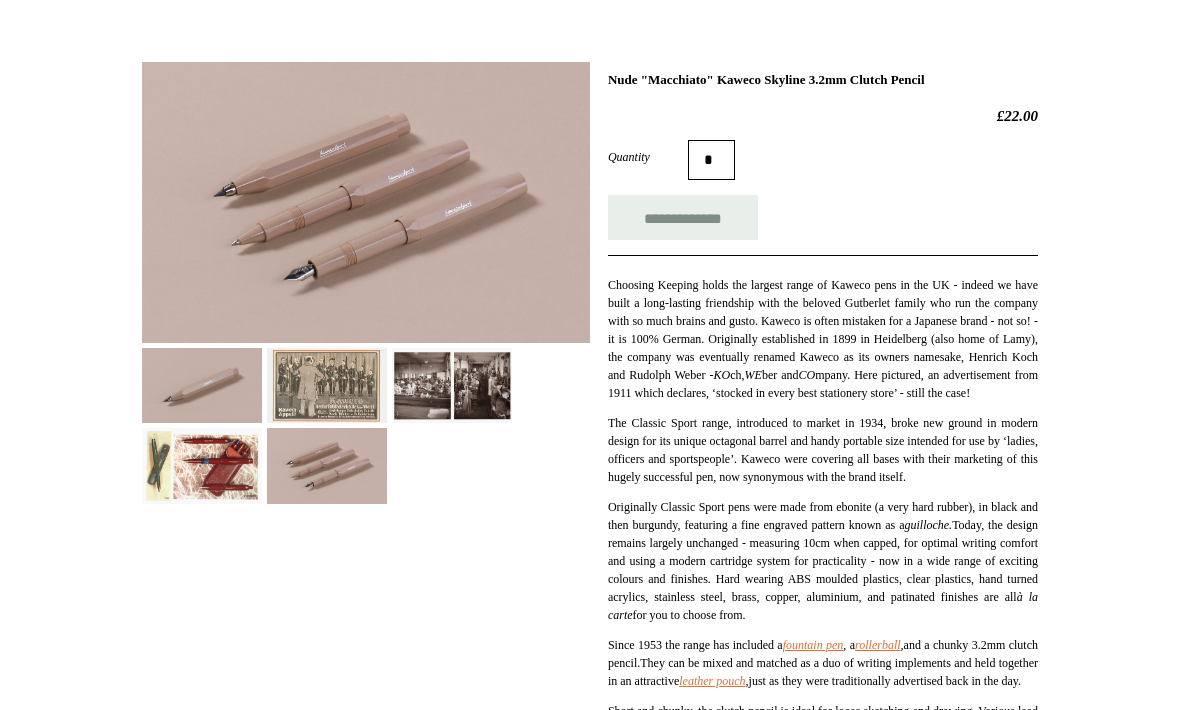 scroll, scrollTop: 255, scrollLeft: 0, axis: vertical 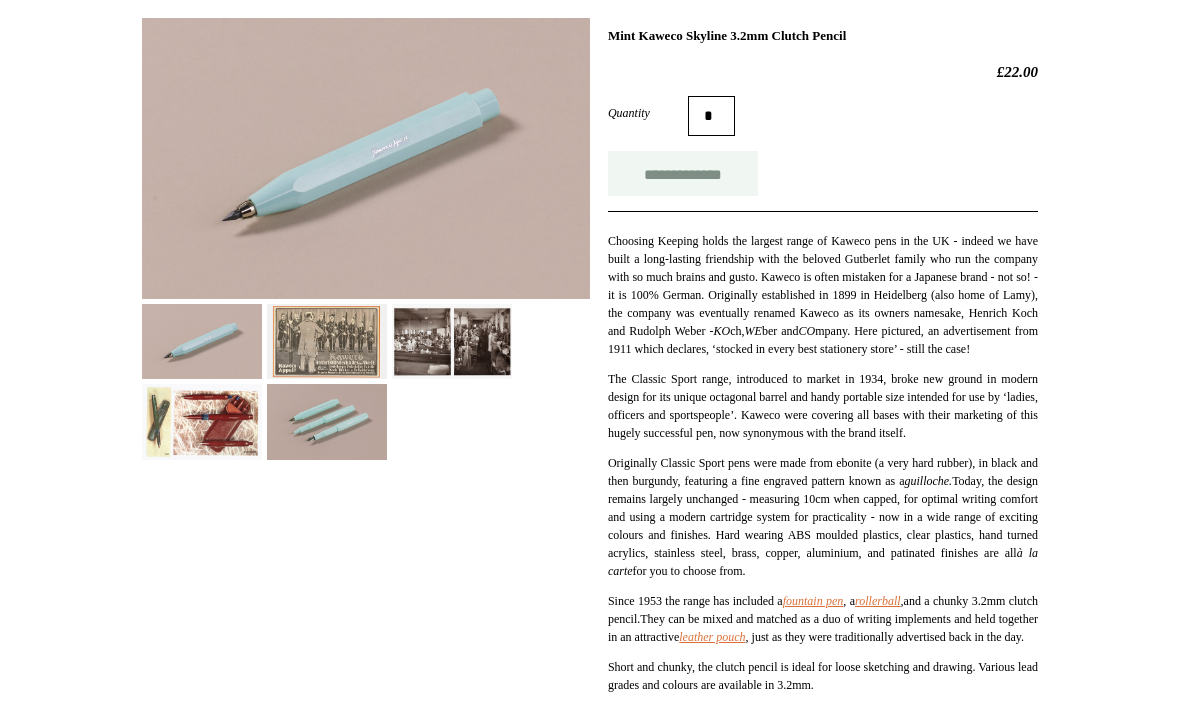 click on "**********" at bounding box center [683, 173] 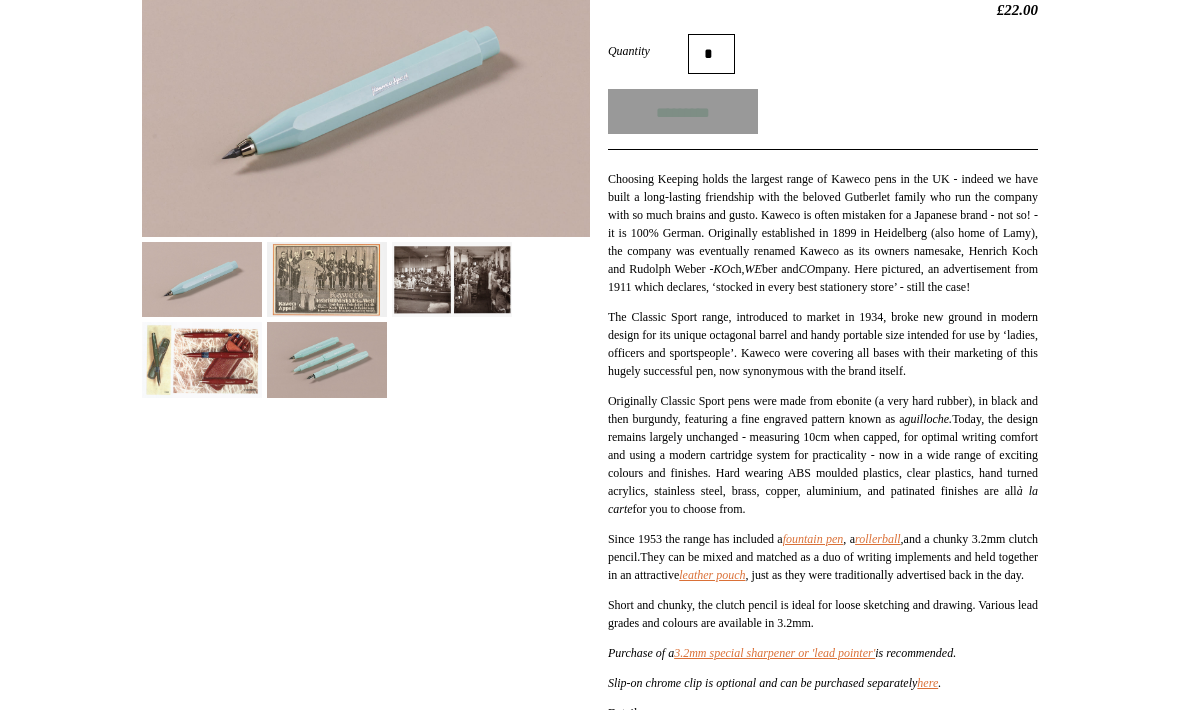 scroll, scrollTop: 355, scrollLeft: 0, axis: vertical 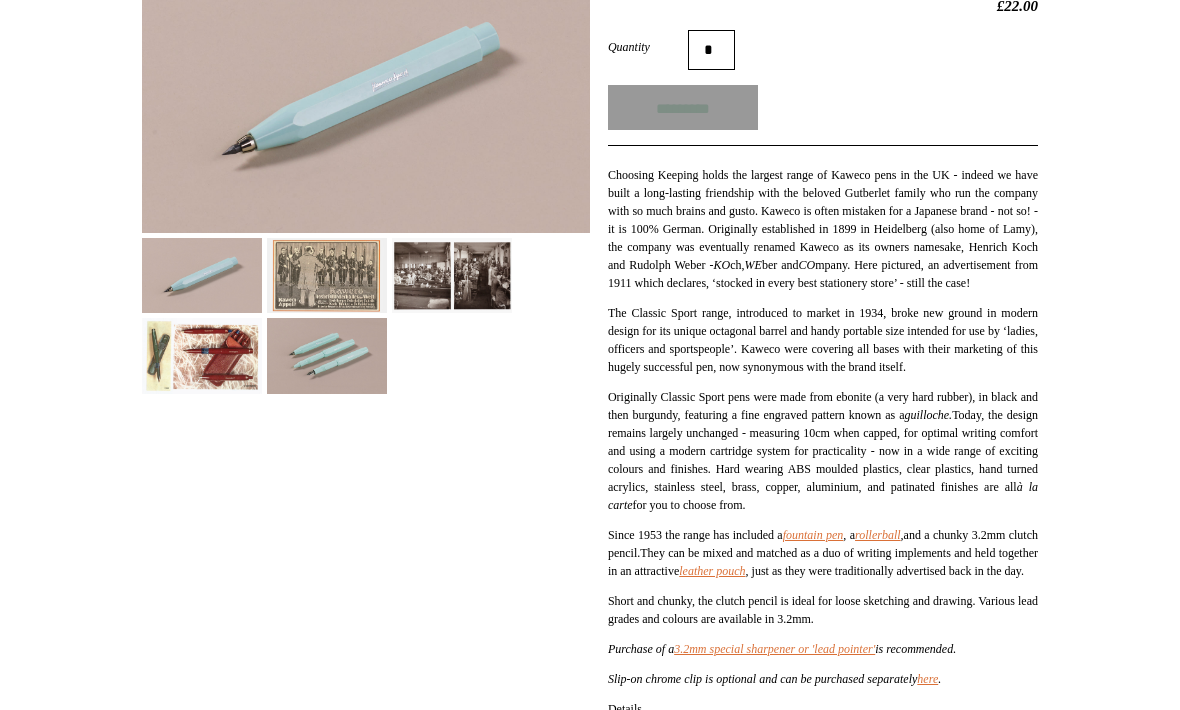 type on "**********" 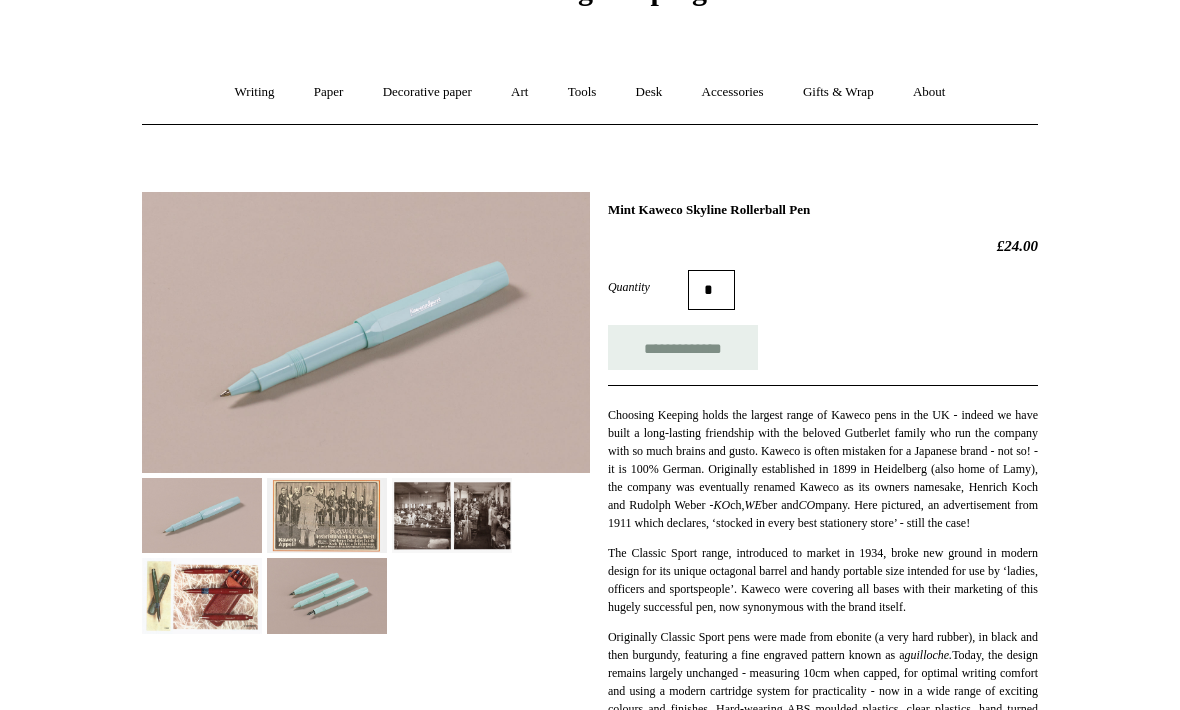 scroll, scrollTop: 0, scrollLeft: 0, axis: both 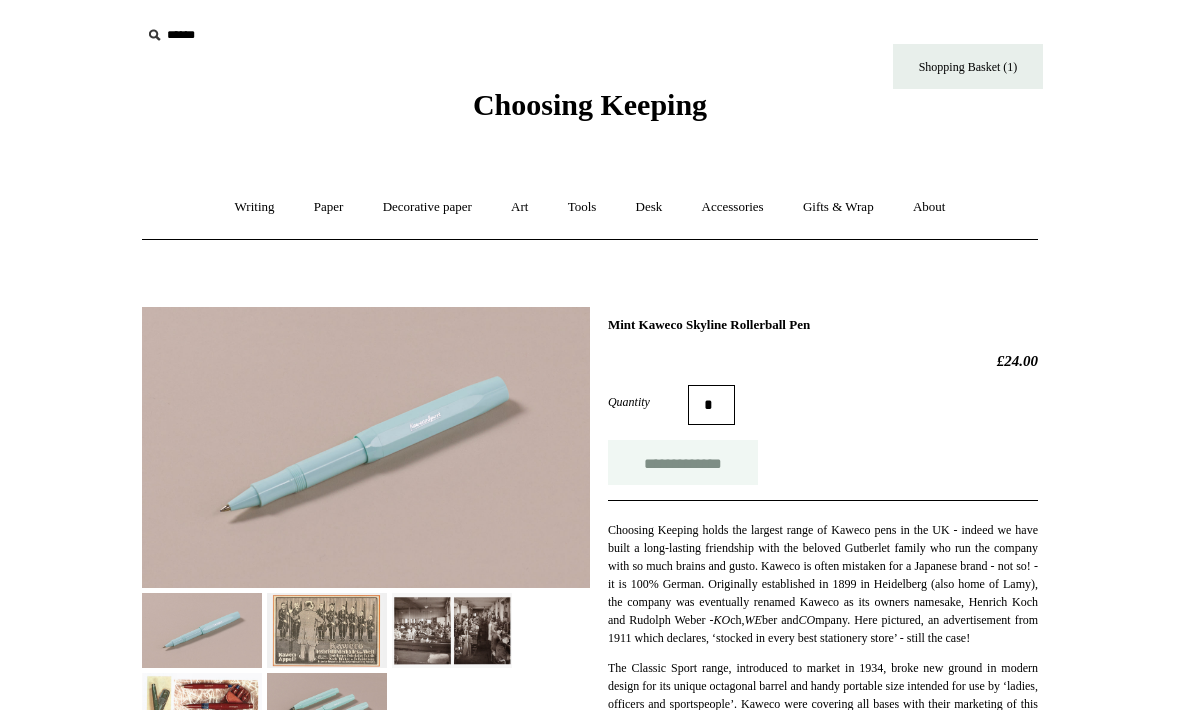 click on "**********" at bounding box center [683, 462] 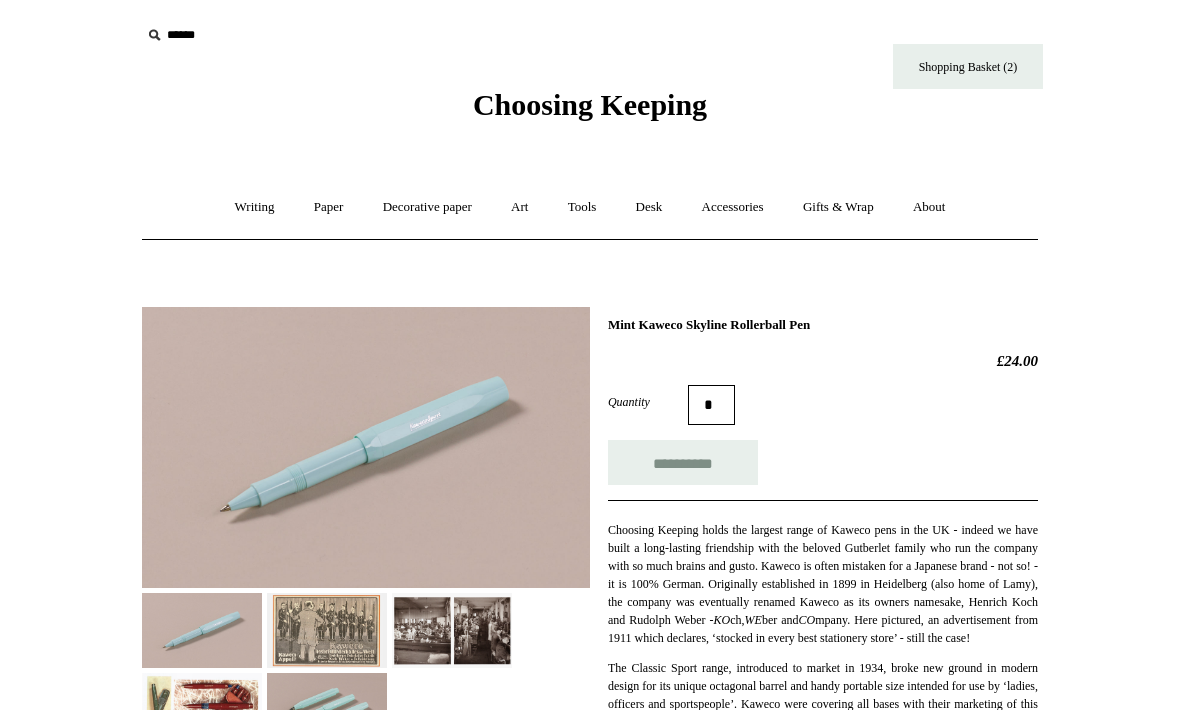 type on "**********" 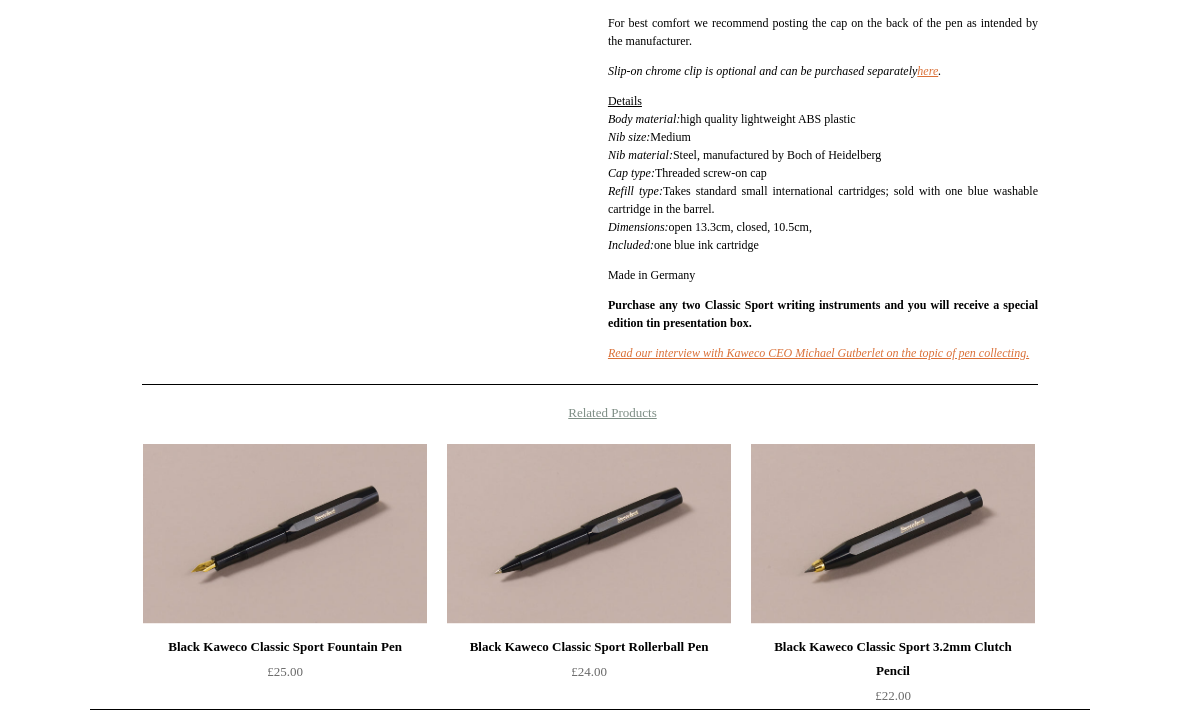 scroll, scrollTop: 695, scrollLeft: 0, axis: vertical 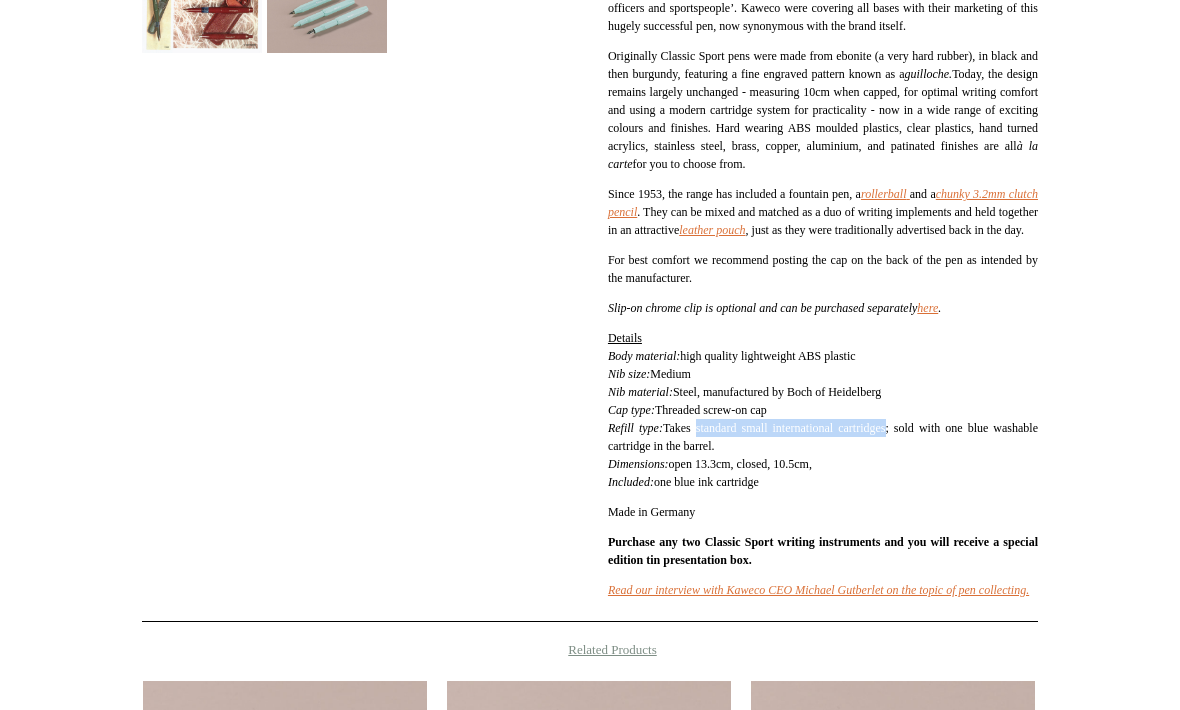 drag, startPoint x: 722, startPoint y: 502, endPoint x: 945, endPoint y: 497, distance: 223.05605 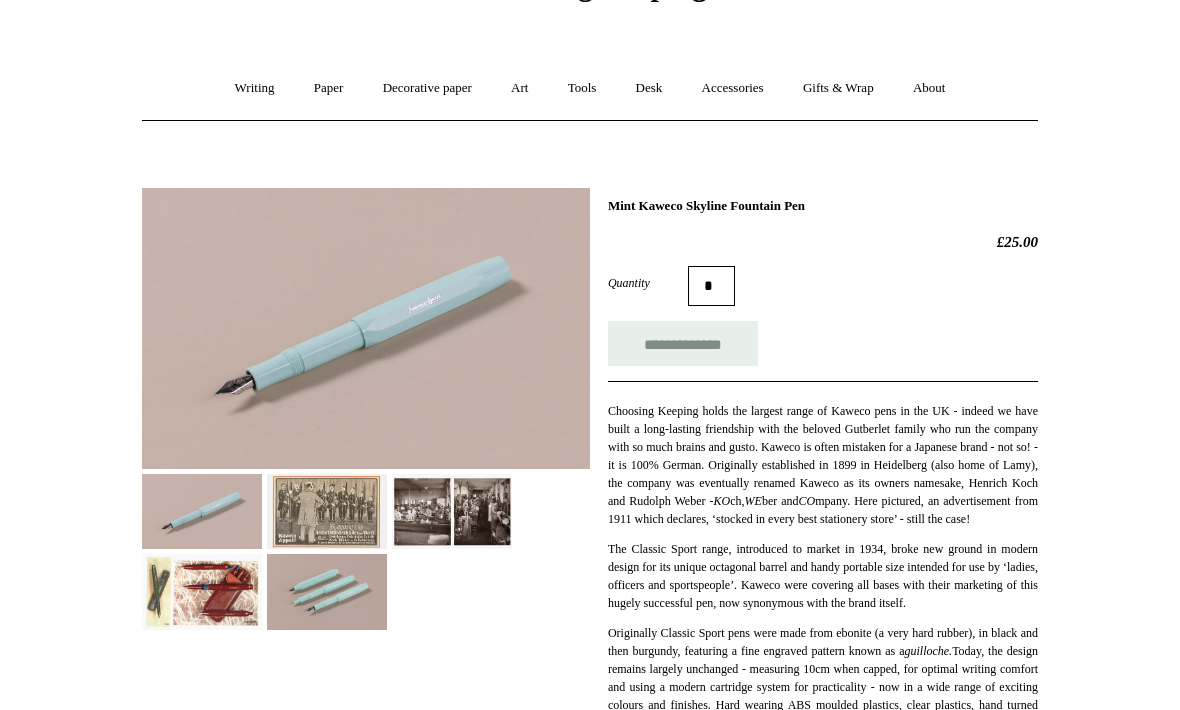 scroll, scrollTop: 0, scrollLeft: 0, axis: both 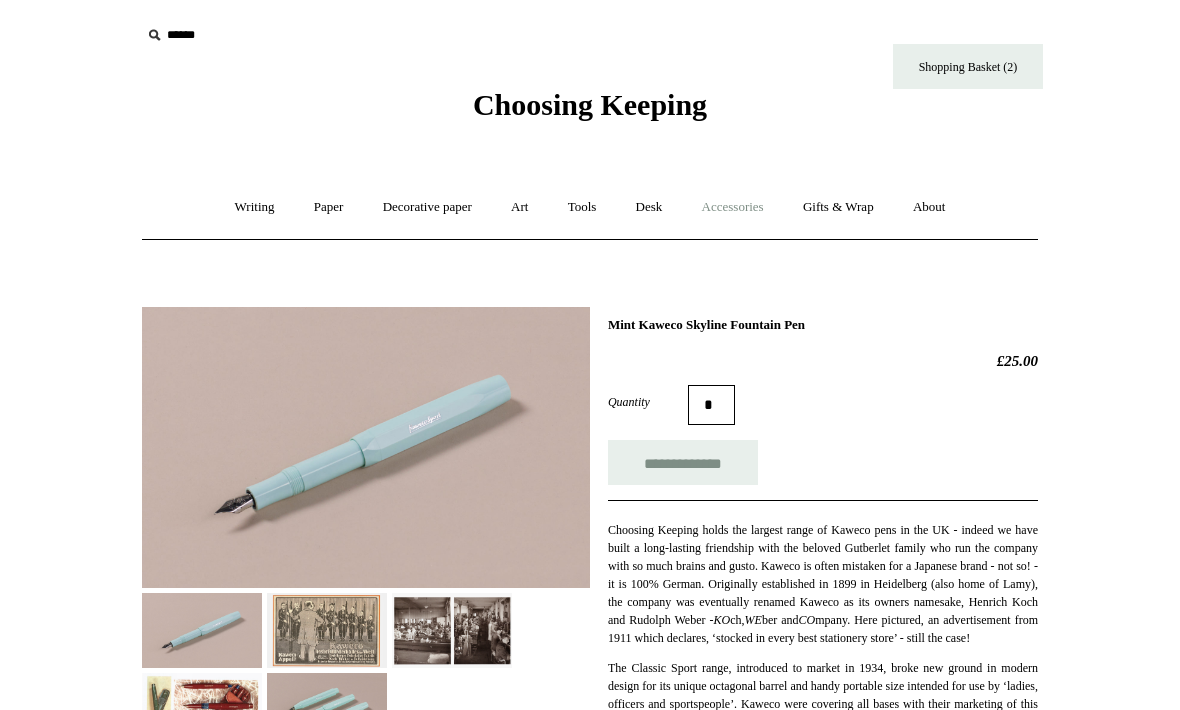 click on "Accessories +" at bounding box center [733, 207] 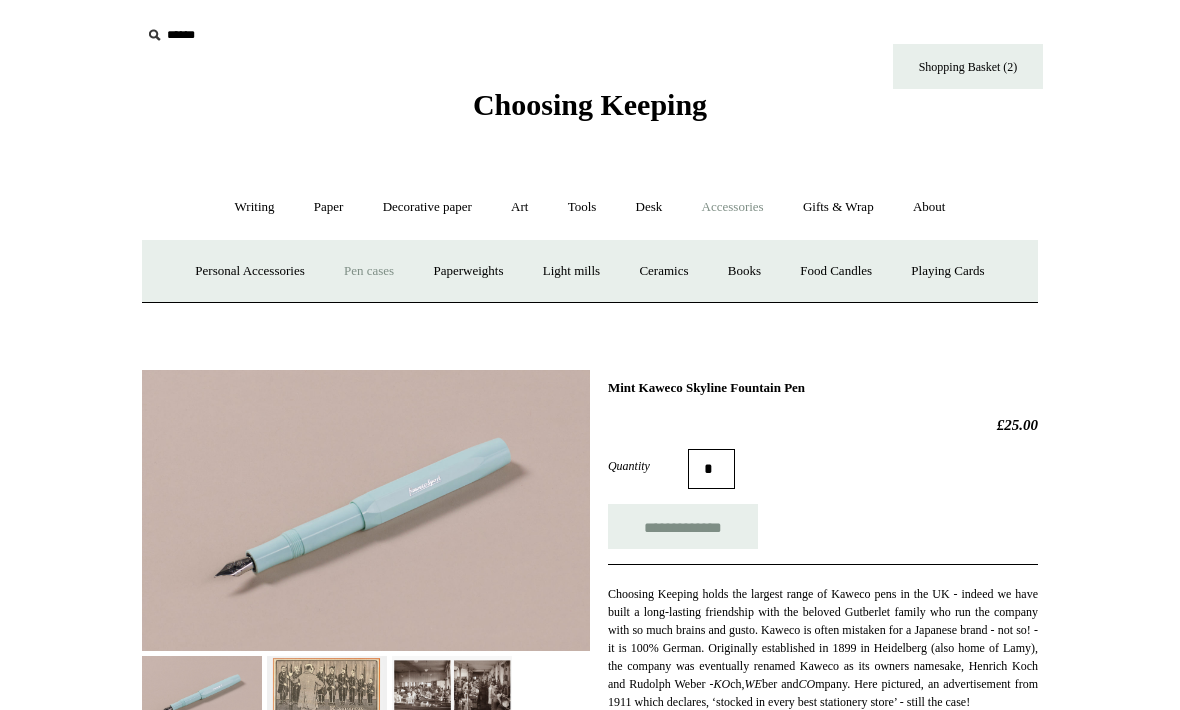 click on "Pen cases" at bounding box center [369, 271] 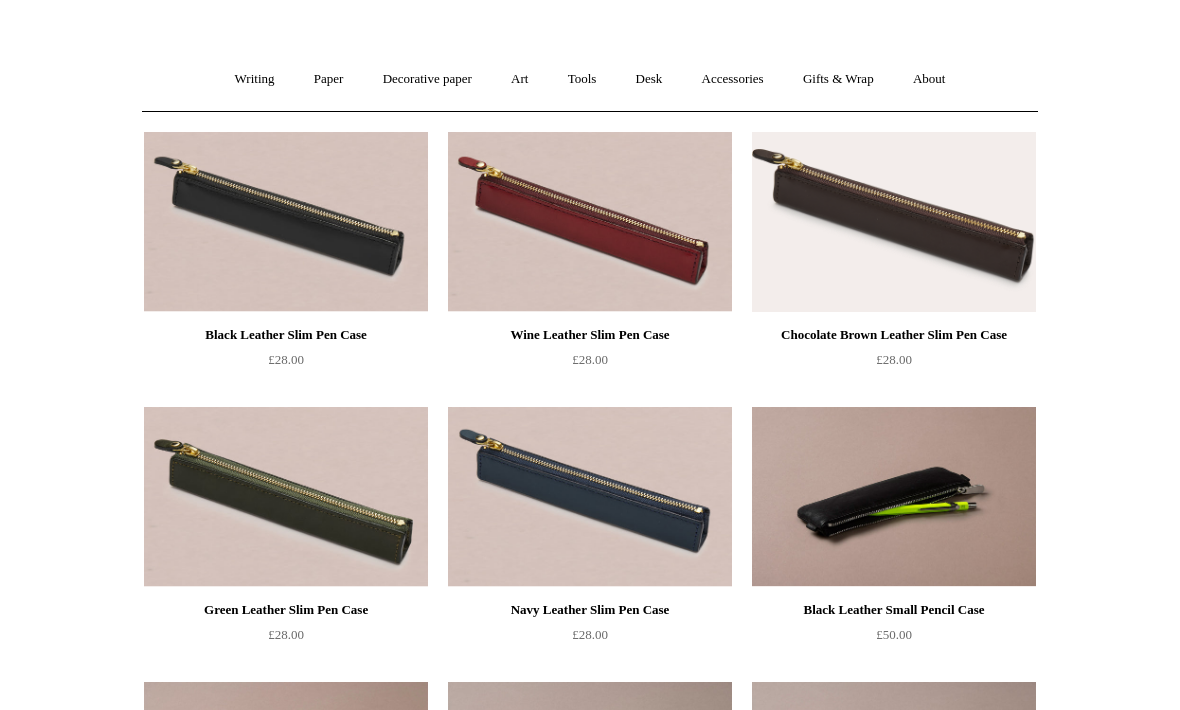 scroll, scrollTop: 12, scrollLeft: 0, axis: vertical 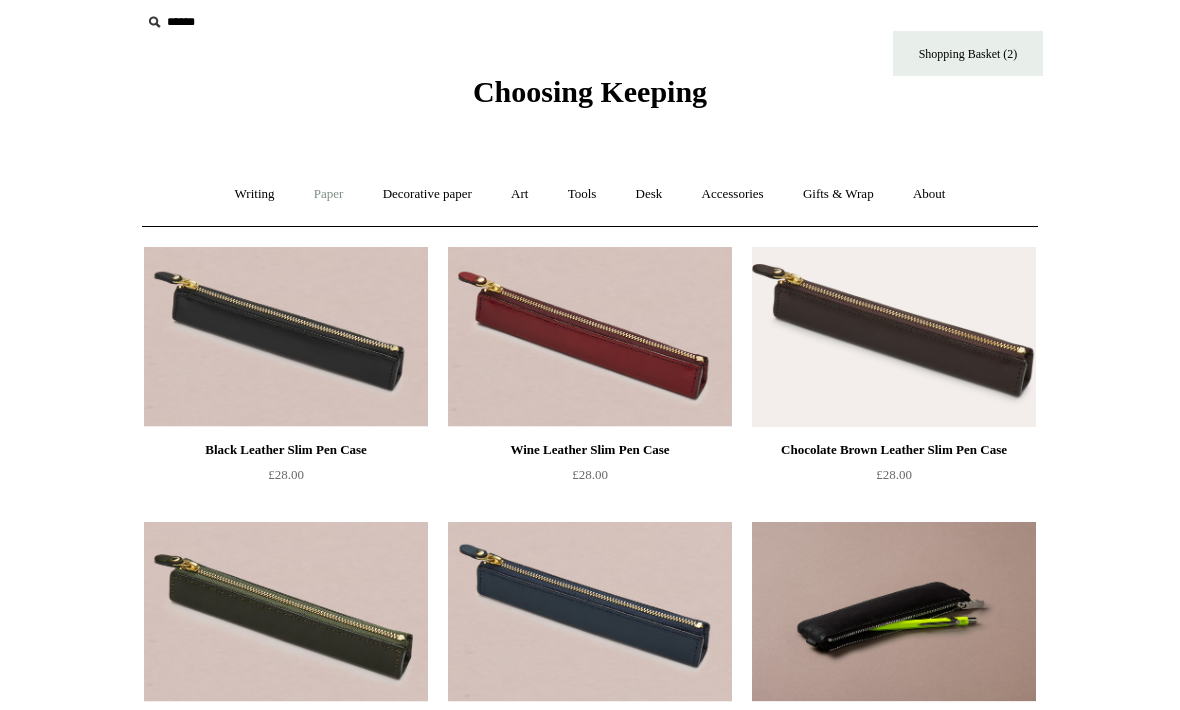 click on "Paper +" at bounding box center [329, 195] 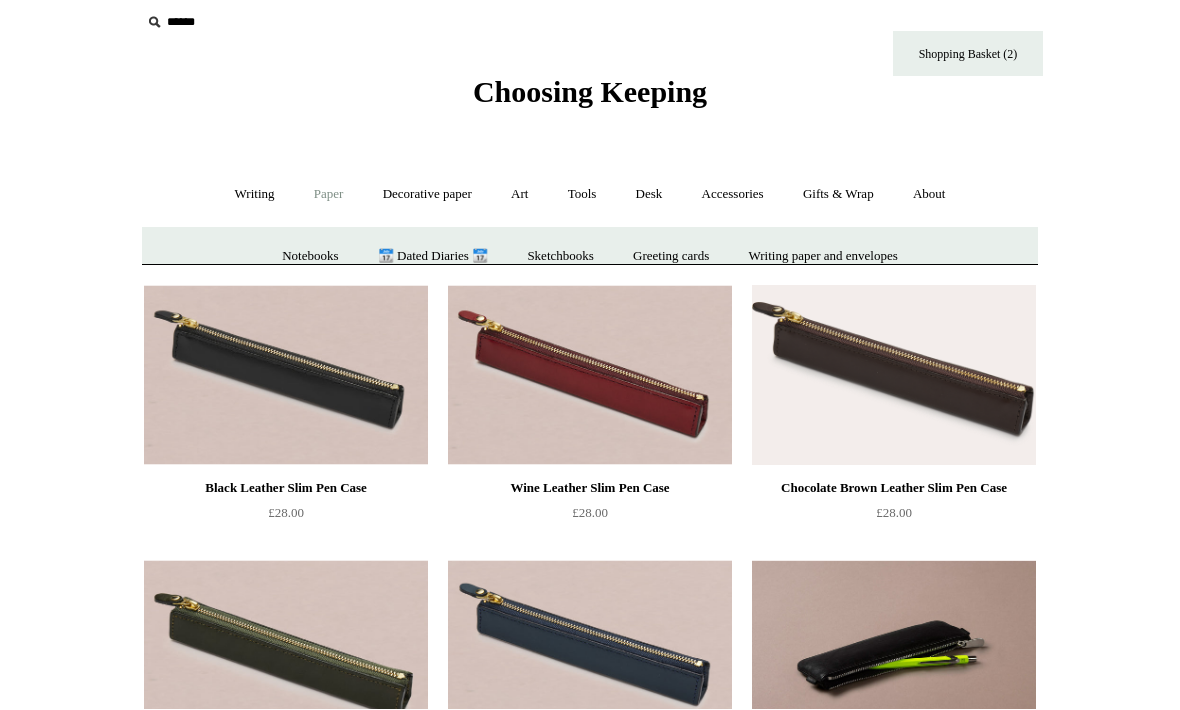 scroll, scrollTop: 13, scrollLeft: 0, axis: vertical 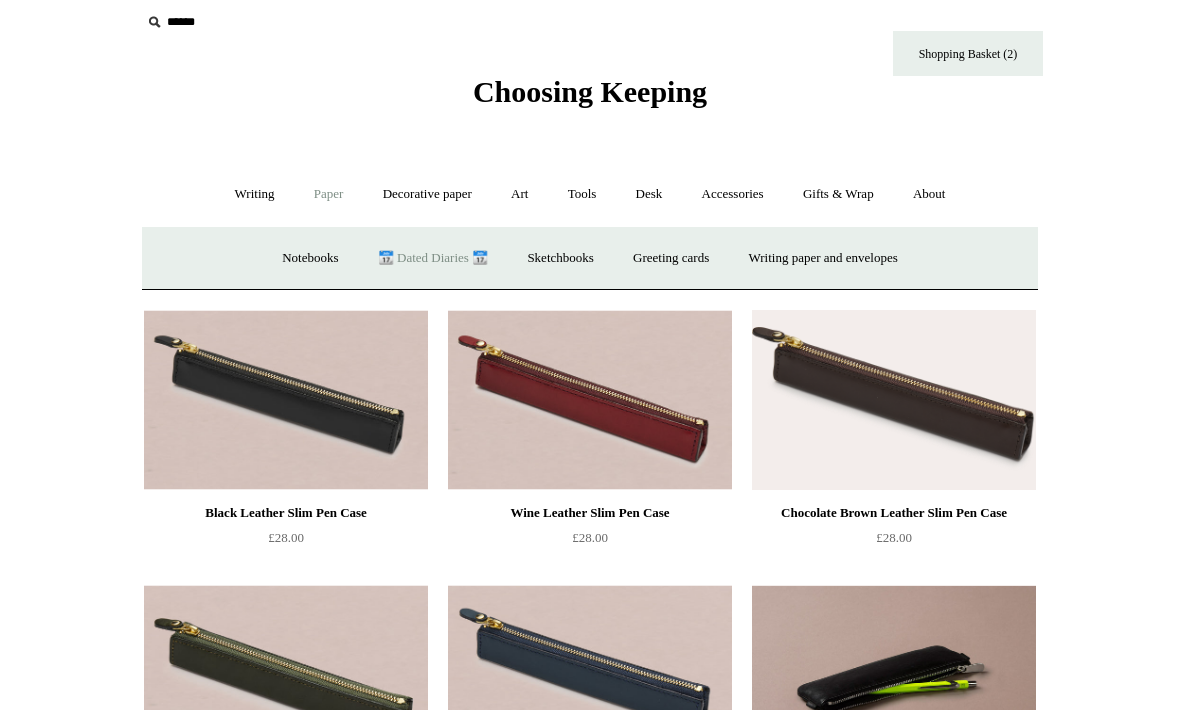 click on "📆 Dated Diaries 📆" at bounding box center (433, 258) 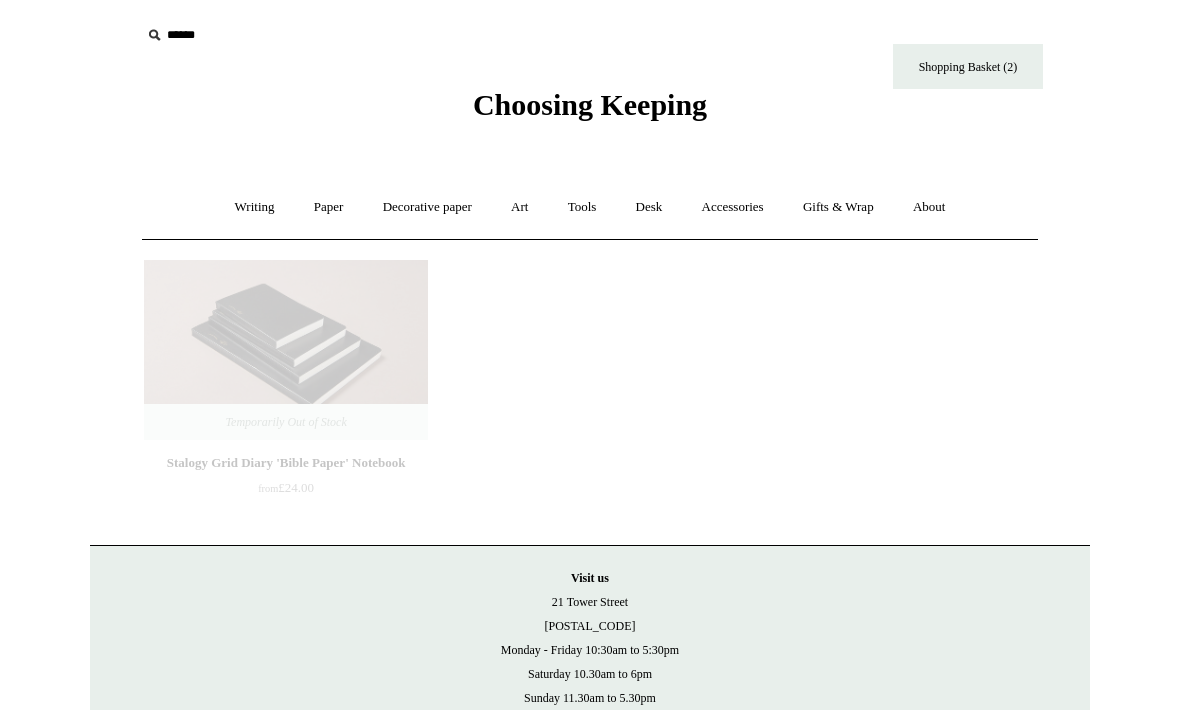 scroll, scrollTop: 0, scrollLeft: 0, axis: both 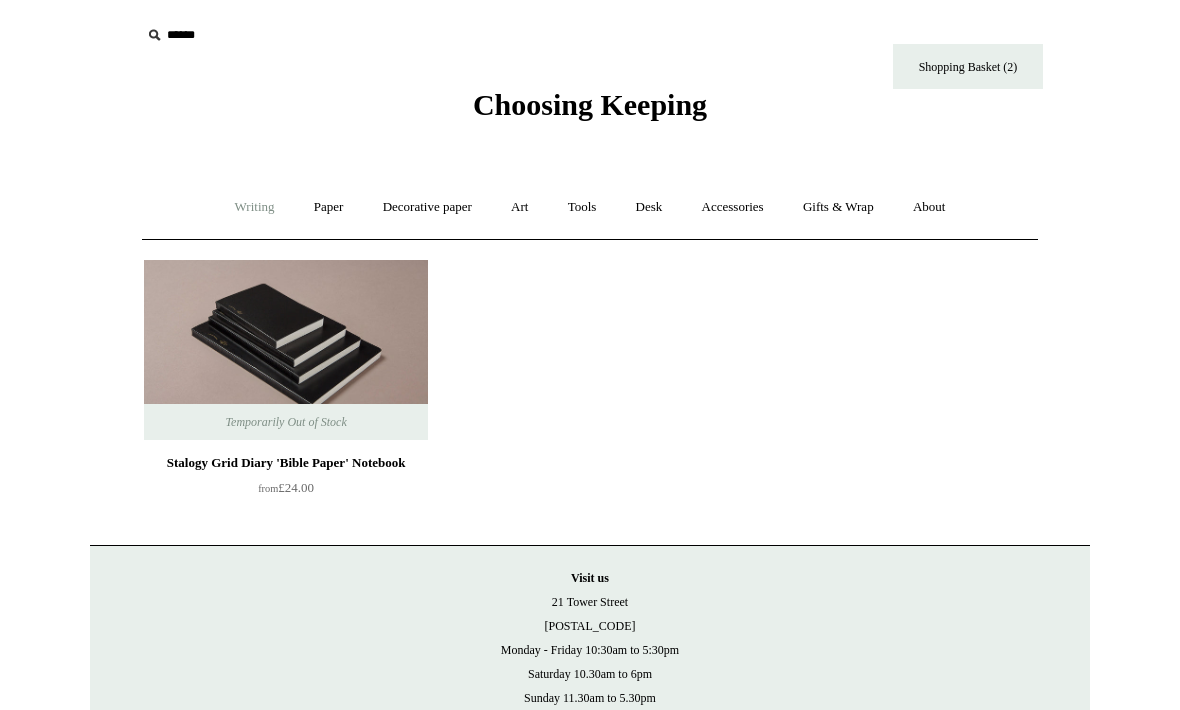 click on "Writing +" at bounding box center (255, 207) 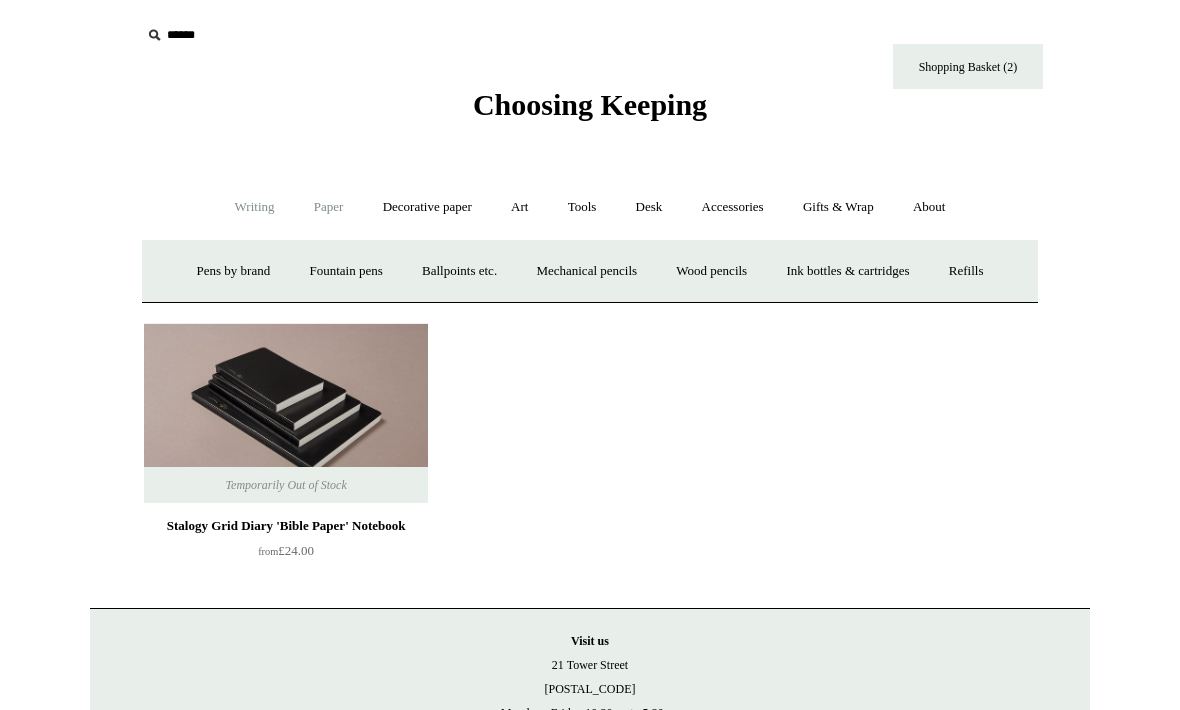 click on "Paper +" at bounding box center (329, 207) 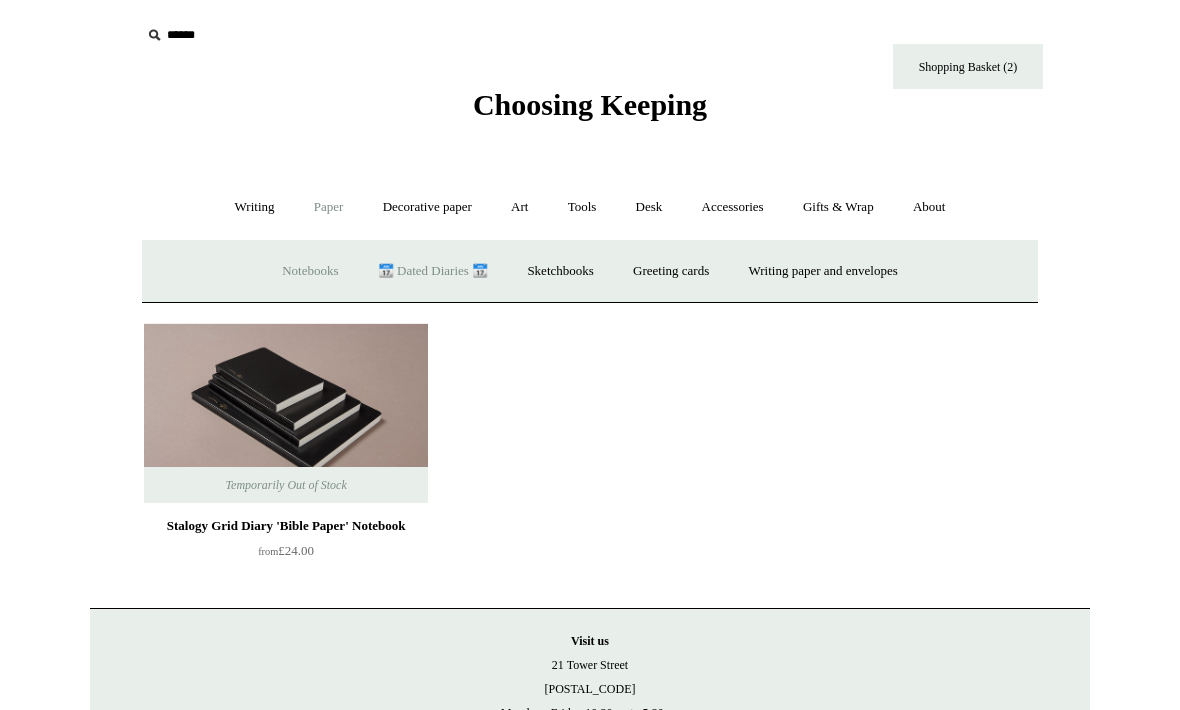 click on "Notebooks +" at bounding box center [310, 271] 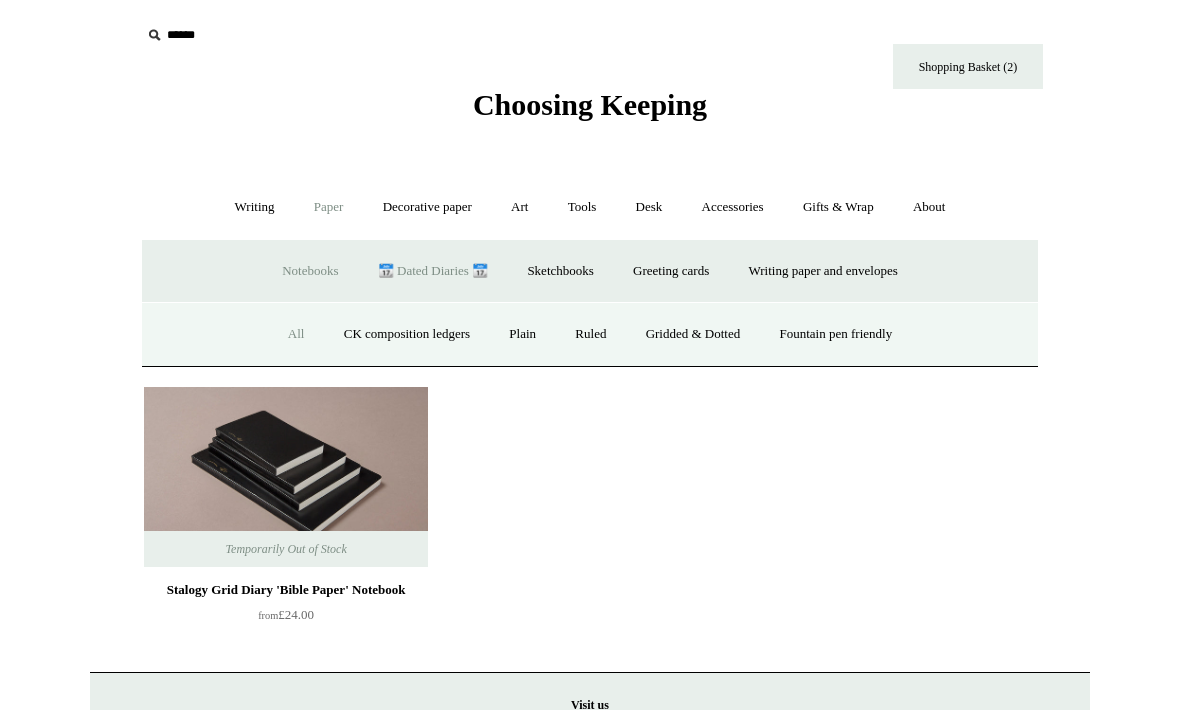 click on "All" at bounding box center [296, 334] 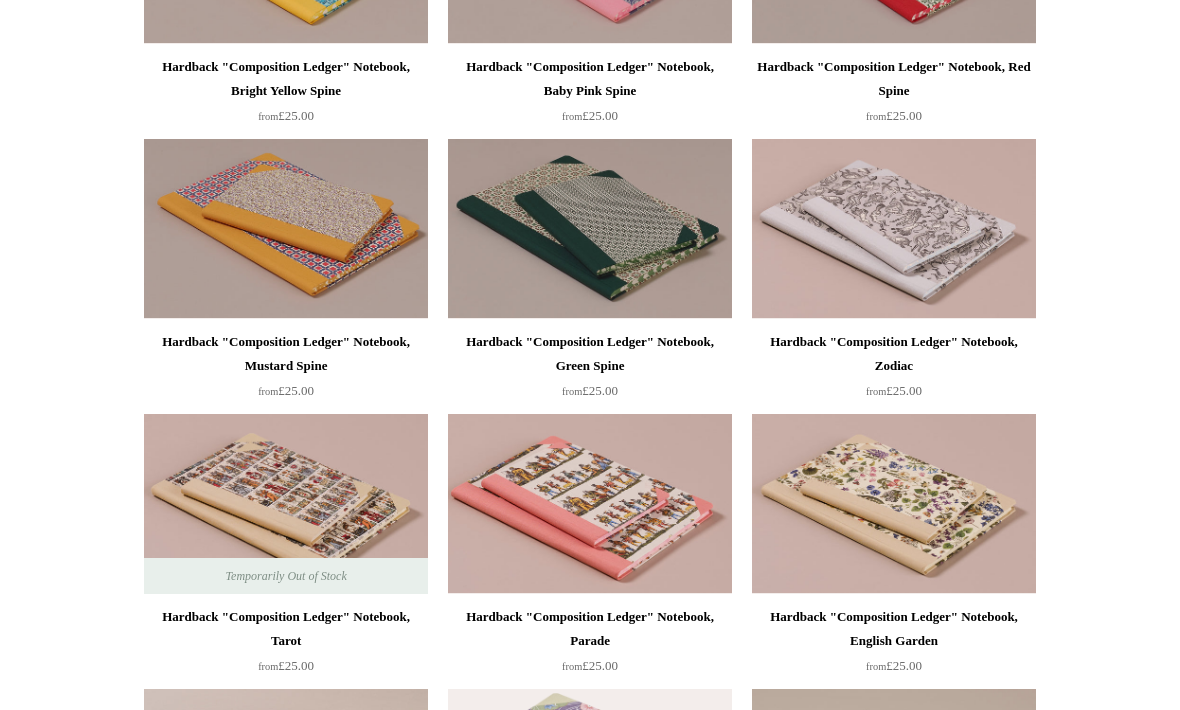 scroll, scrollTop: 0, scrollLeft: 0, axis: both 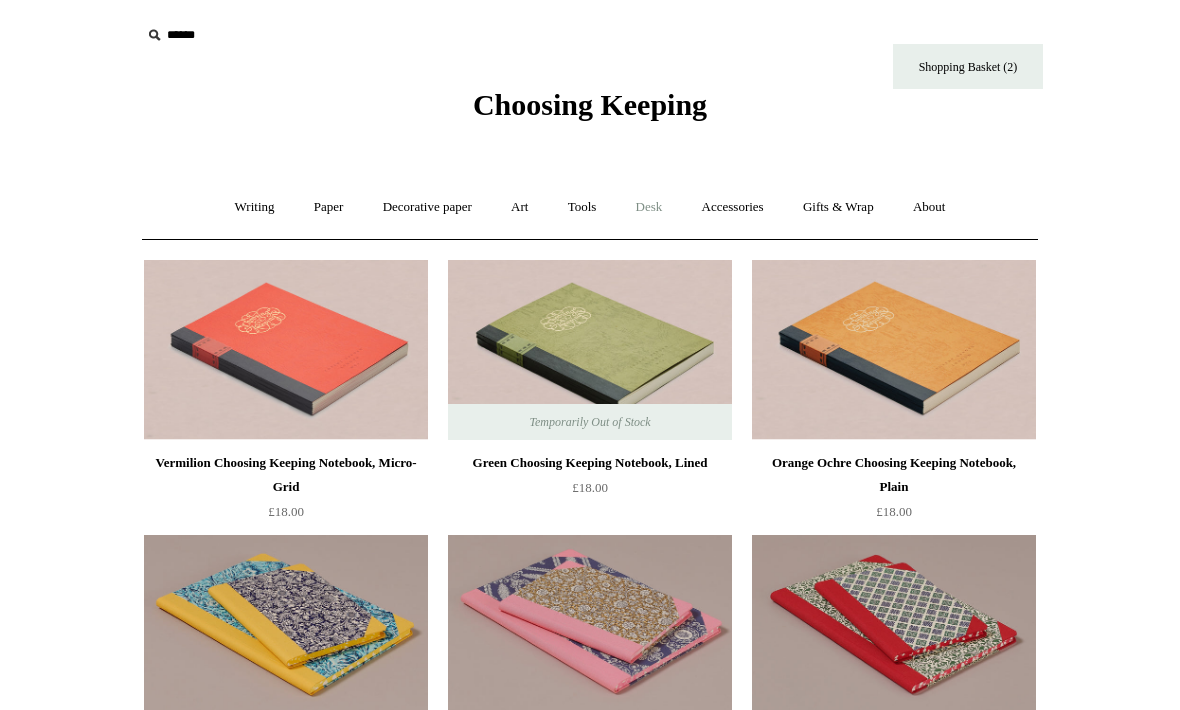 click on "Desk +" at bounding box center [649, 207] 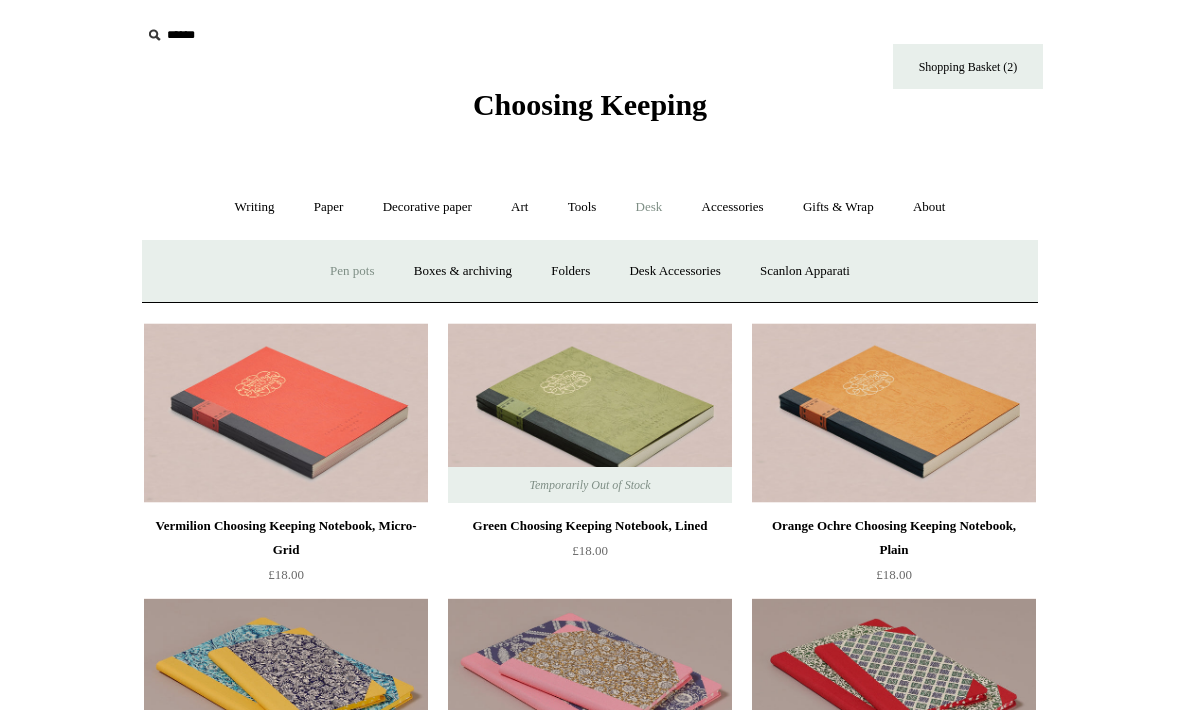 click on "Pen pots" at bounding box center [352, 271] 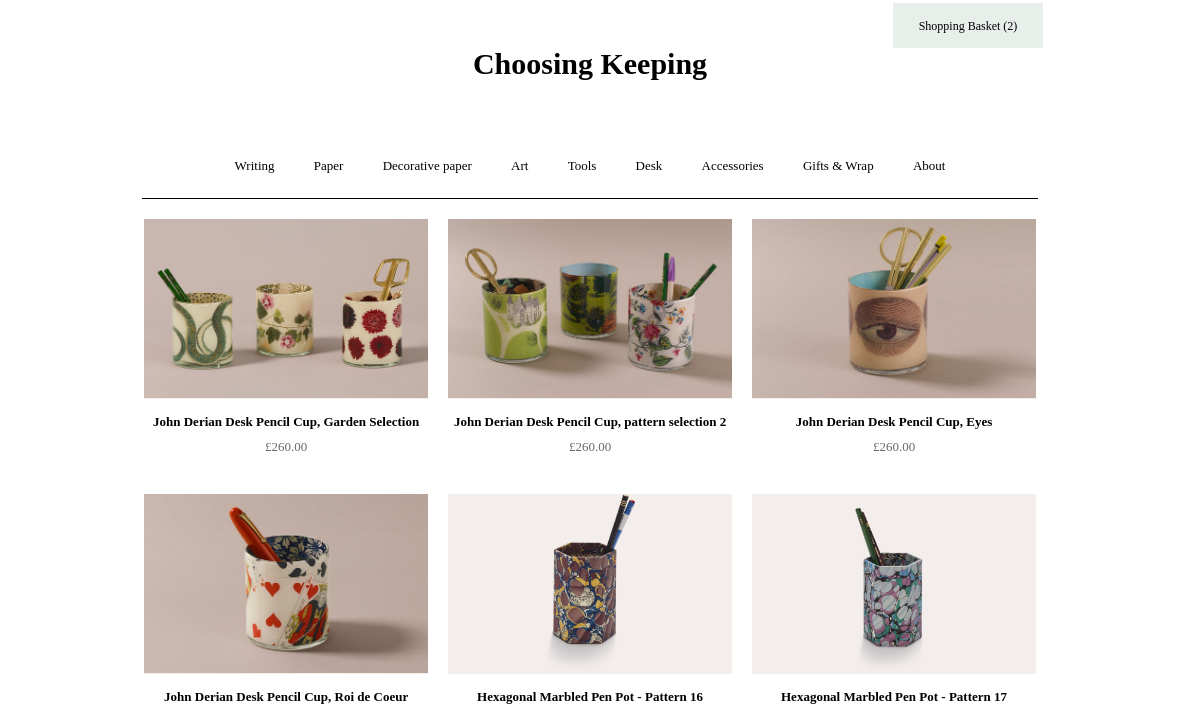 scroll, scrollTop: 44, scrollLeft: 0, axis: vertical 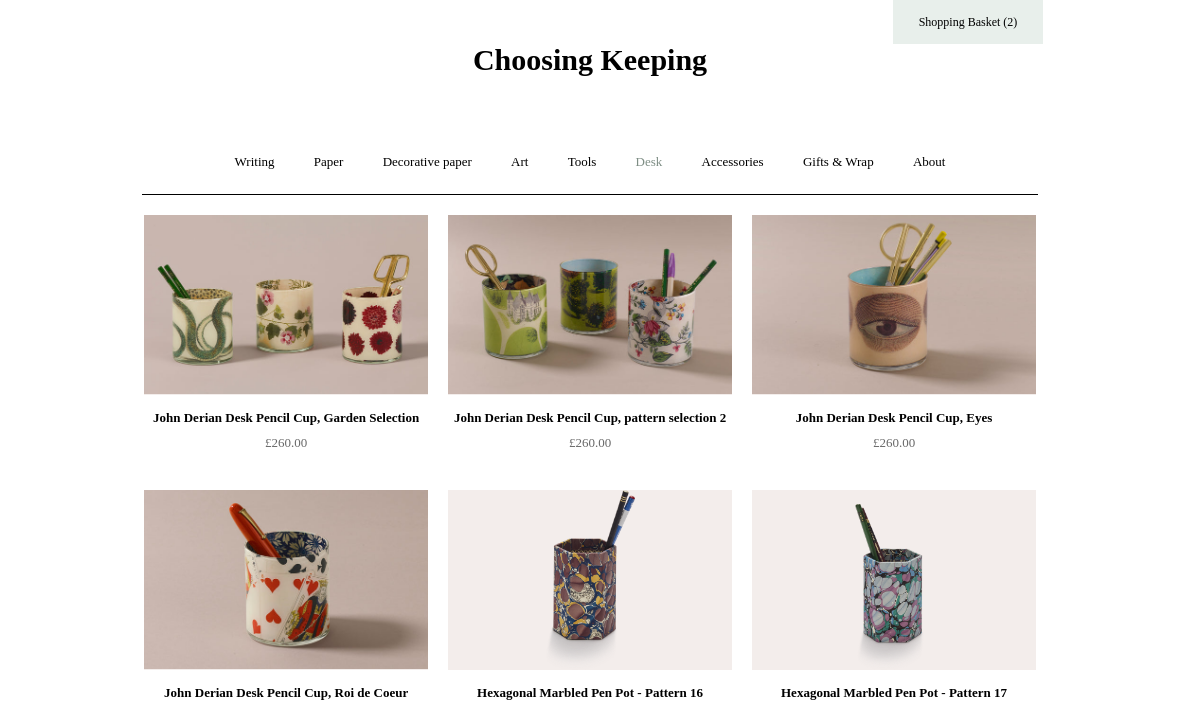 click on "Desk +" at bounding box center (649, 163) 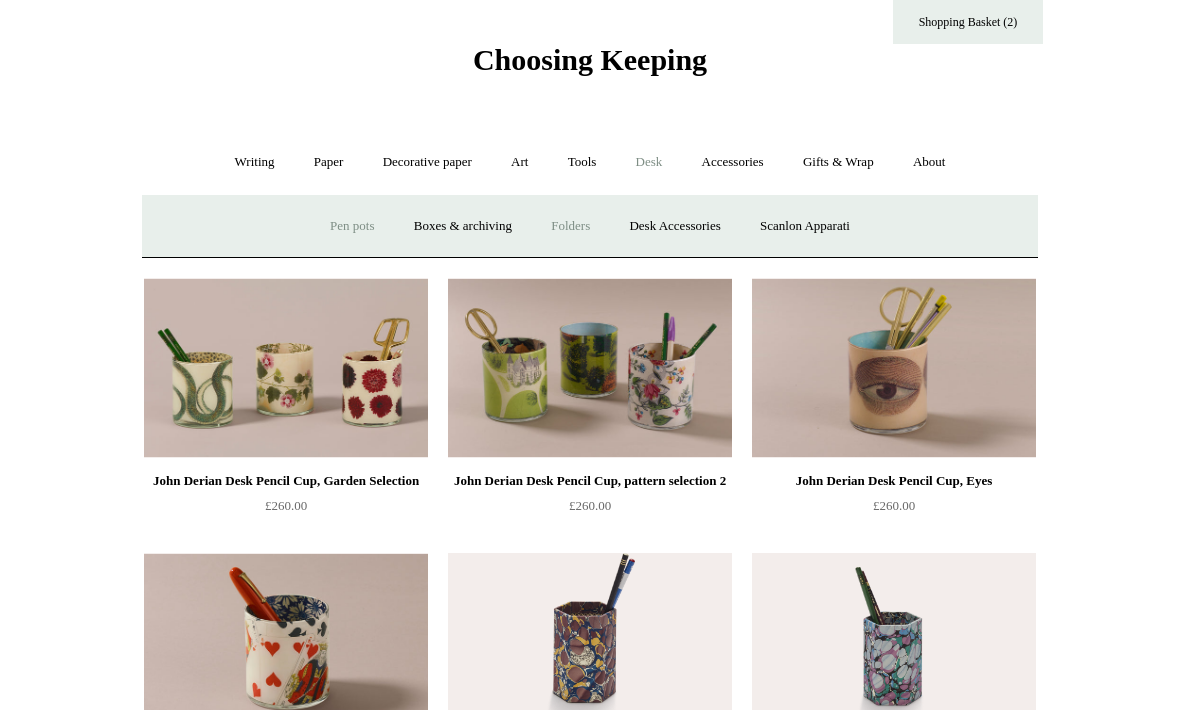 click on "Folders" at bounding box center [570, 226] 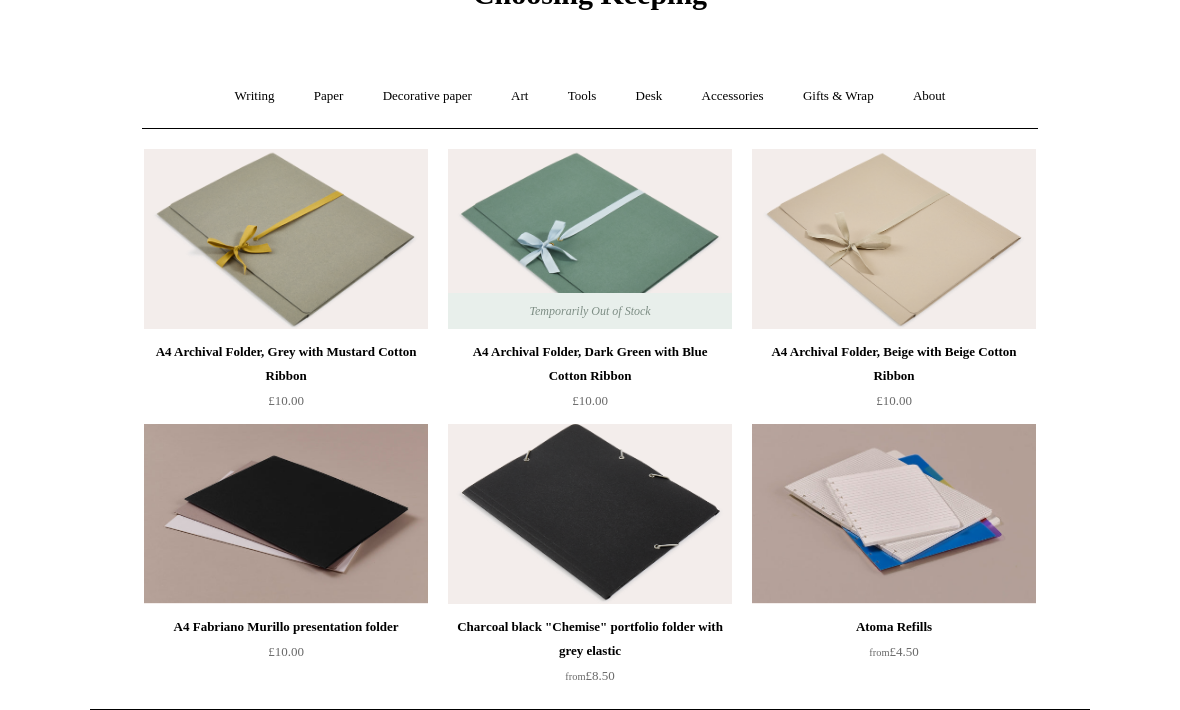 scroll, scrollTop: 106, scrollLeft: 0, axis: vertical 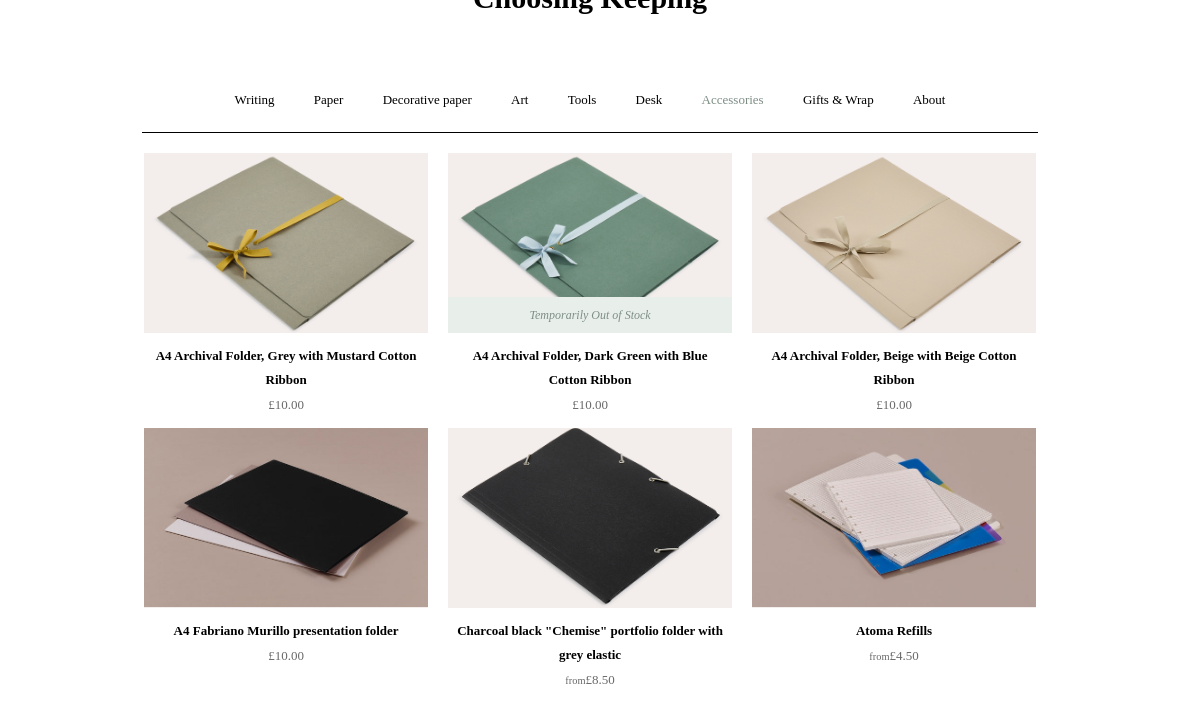 click on "Accessories +" at bounding box center [733, 101] 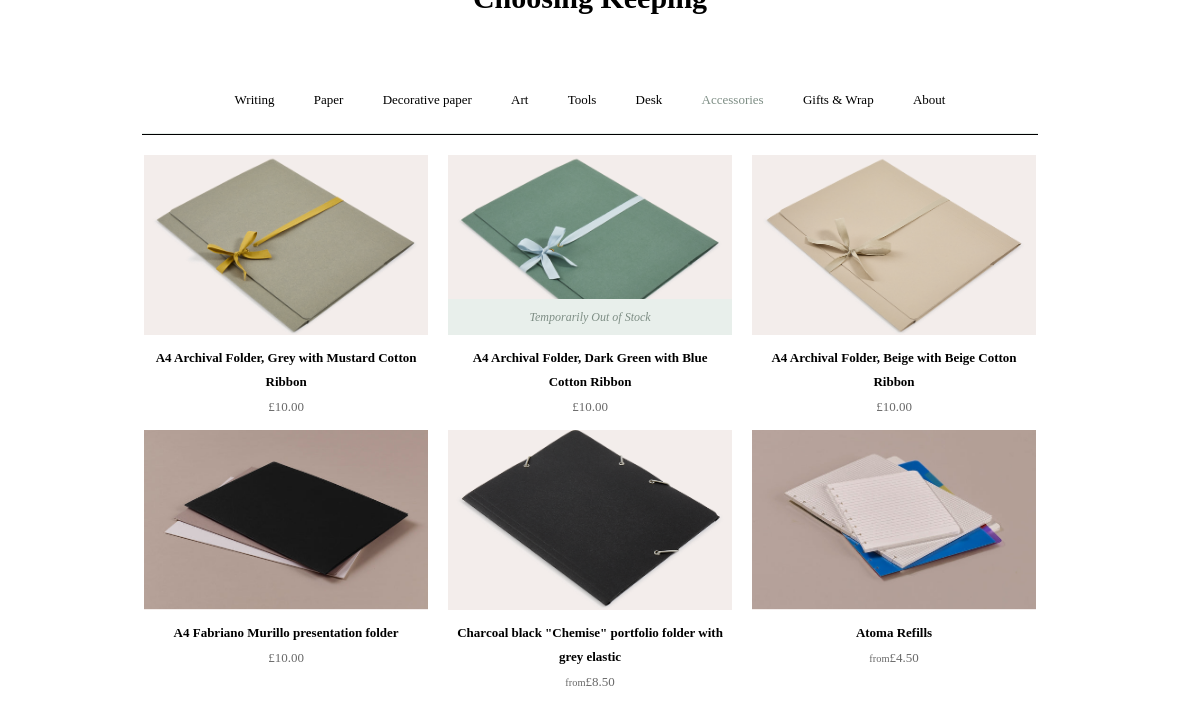 scroll, scrollTop: 107, scrollLeft: 0, axis: vertical 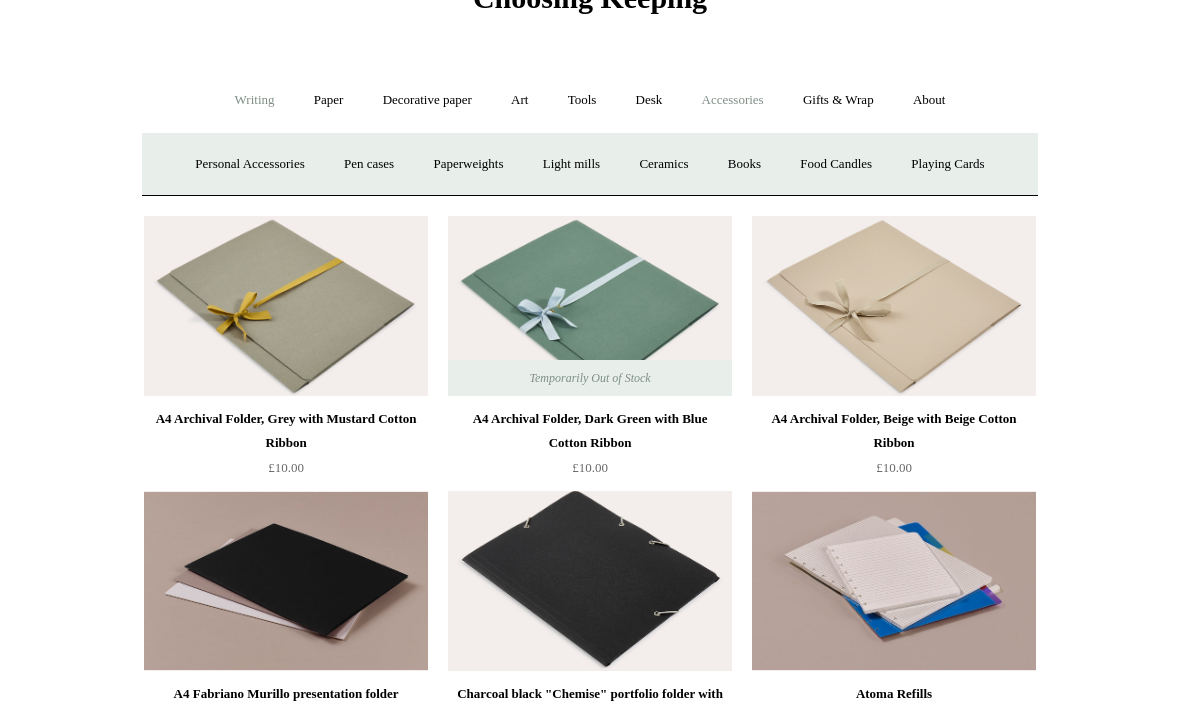 click on "Writing +" at bounding box center (255, 100) 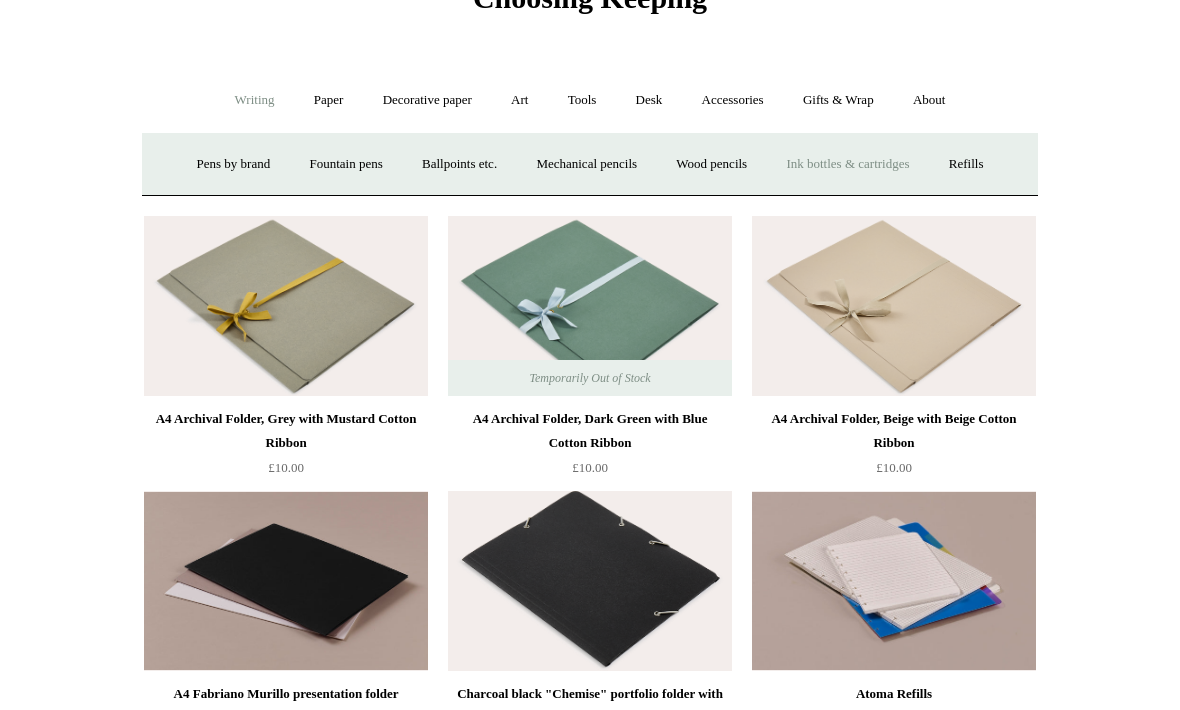 click on "Ink bottles & cartridges +" at bounding box center [847, 164] 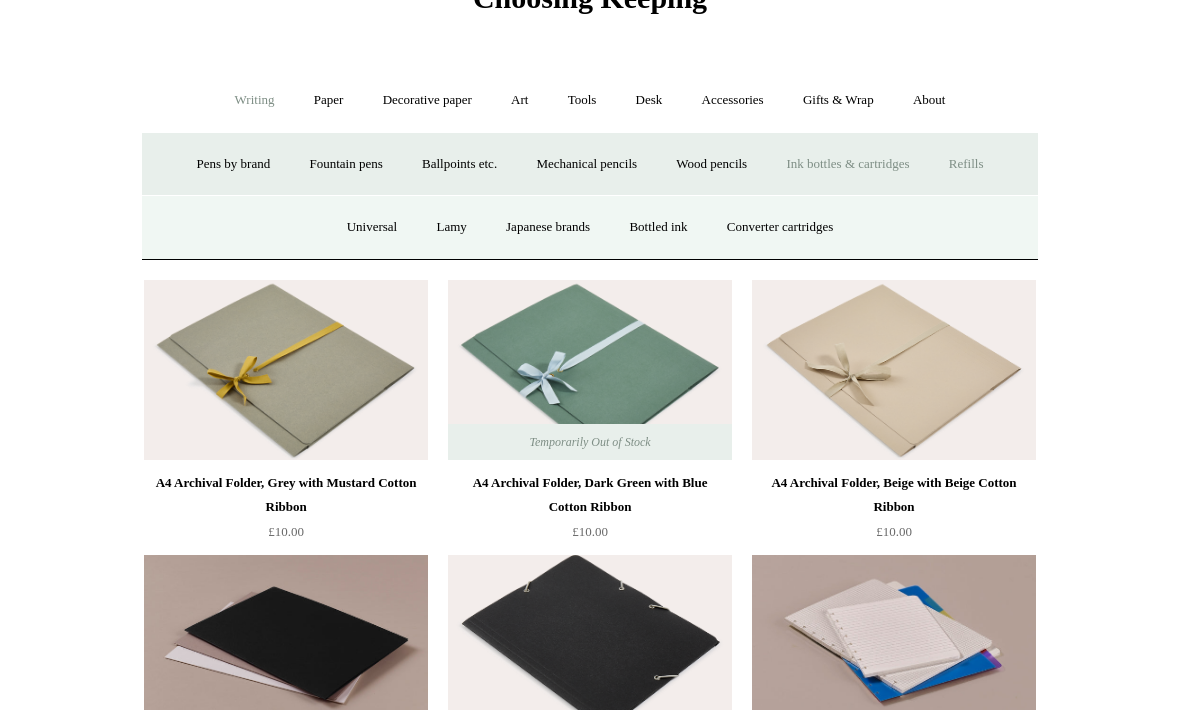 click on "Refills +" at bounding box center (966, 164) 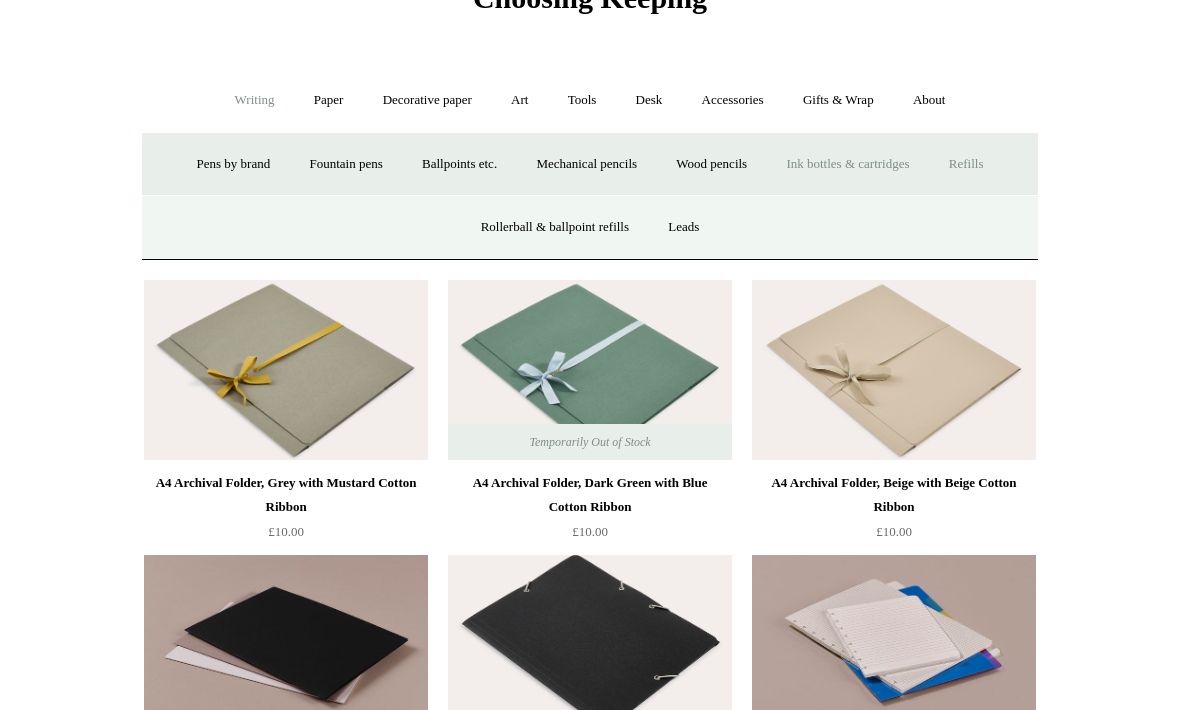 click on "Ink bottles & cartridges +" at bounding box center [847, 164] 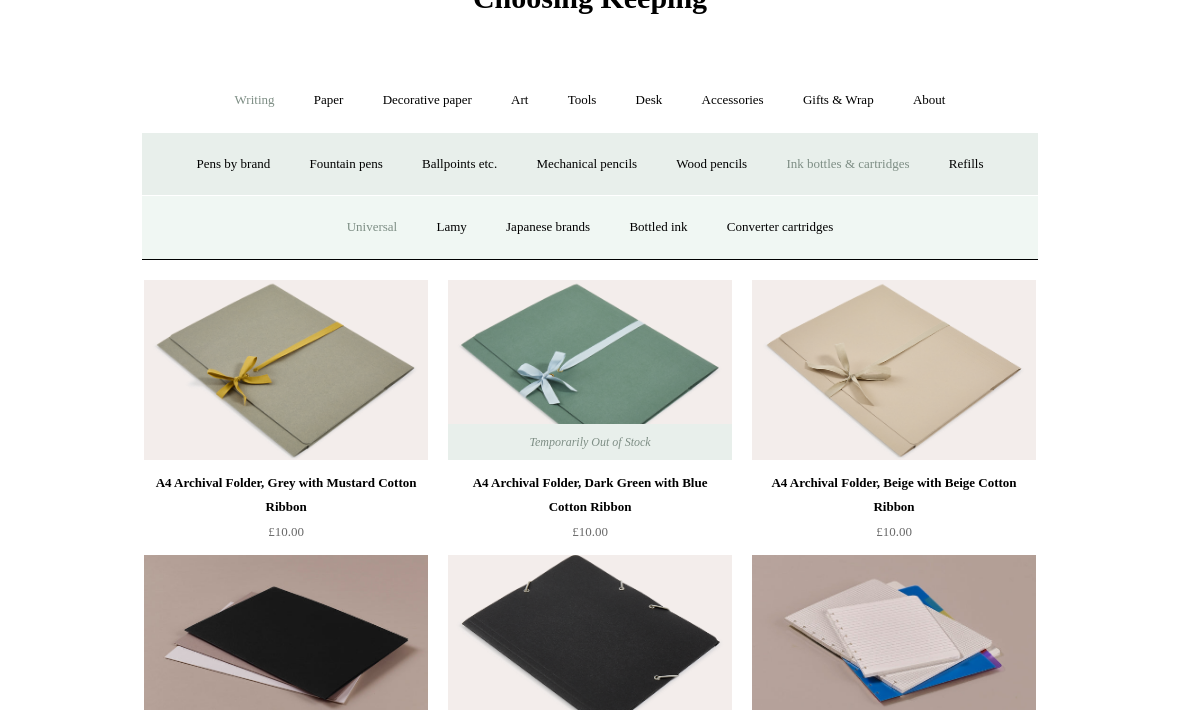 click on "Universal" at bounding box center (372, 227) 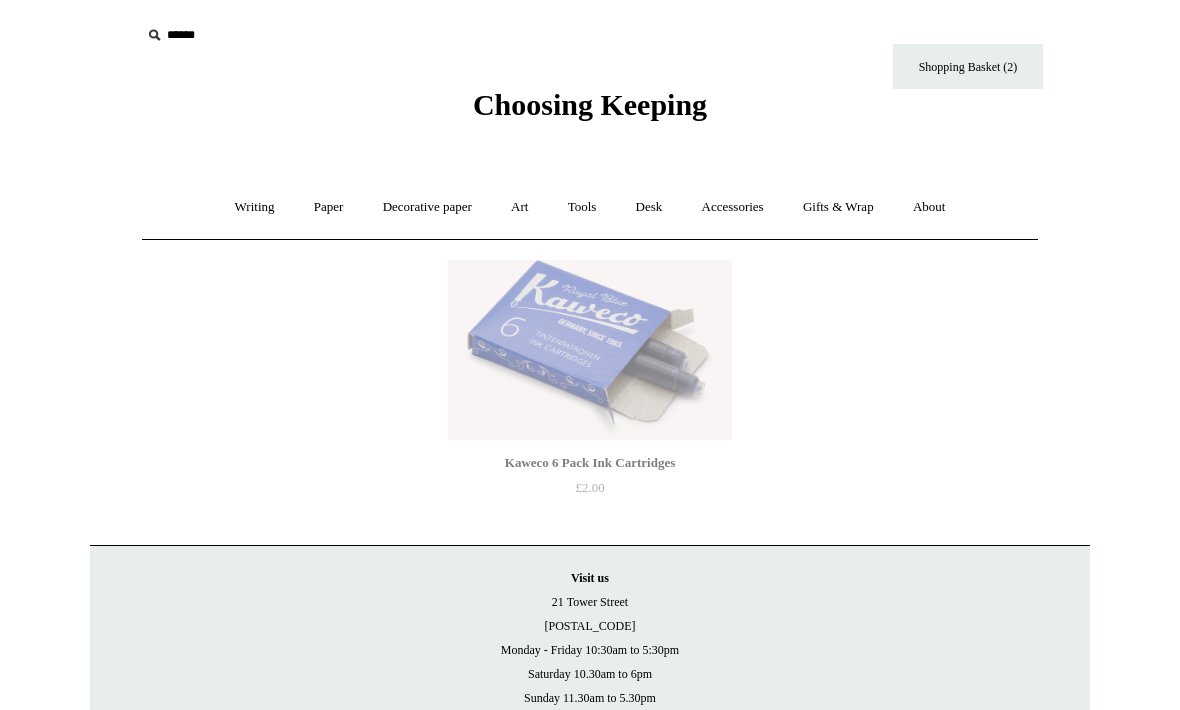 scroll, scrollTop: 0, scrollLeft: 0, axis: both 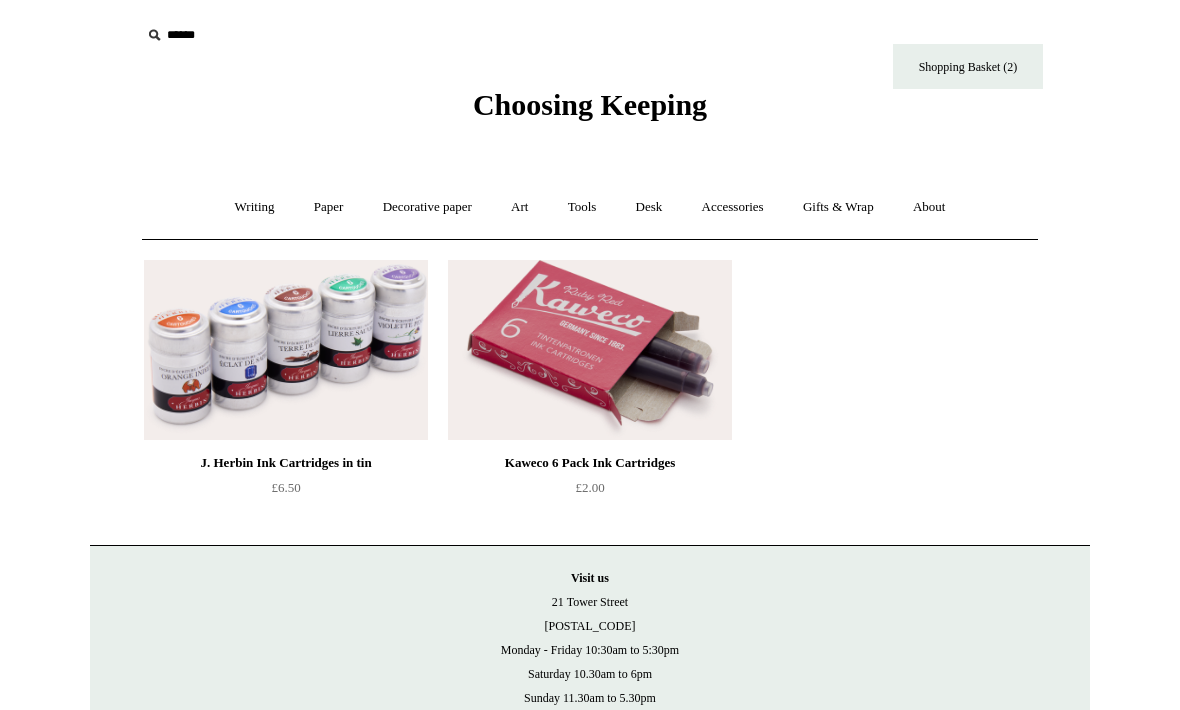 click at bounding box center (590, 350) 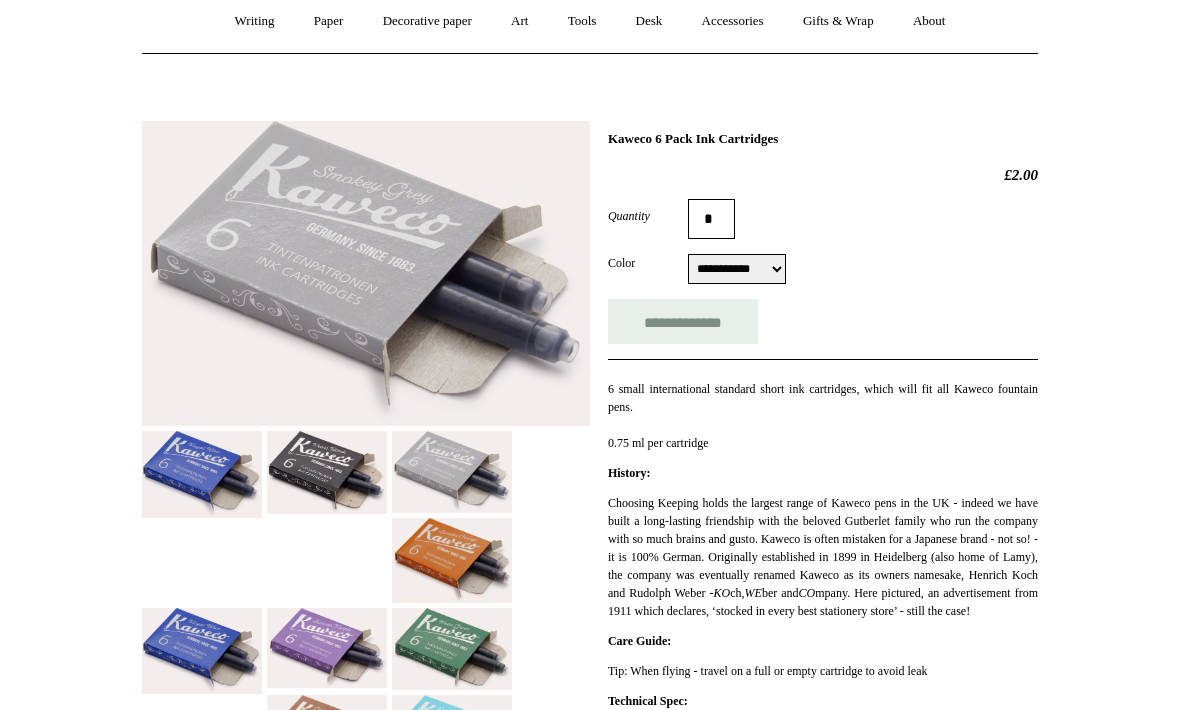 scroll, scrollTop: 118, scrollLeft: 0, axis: vertical 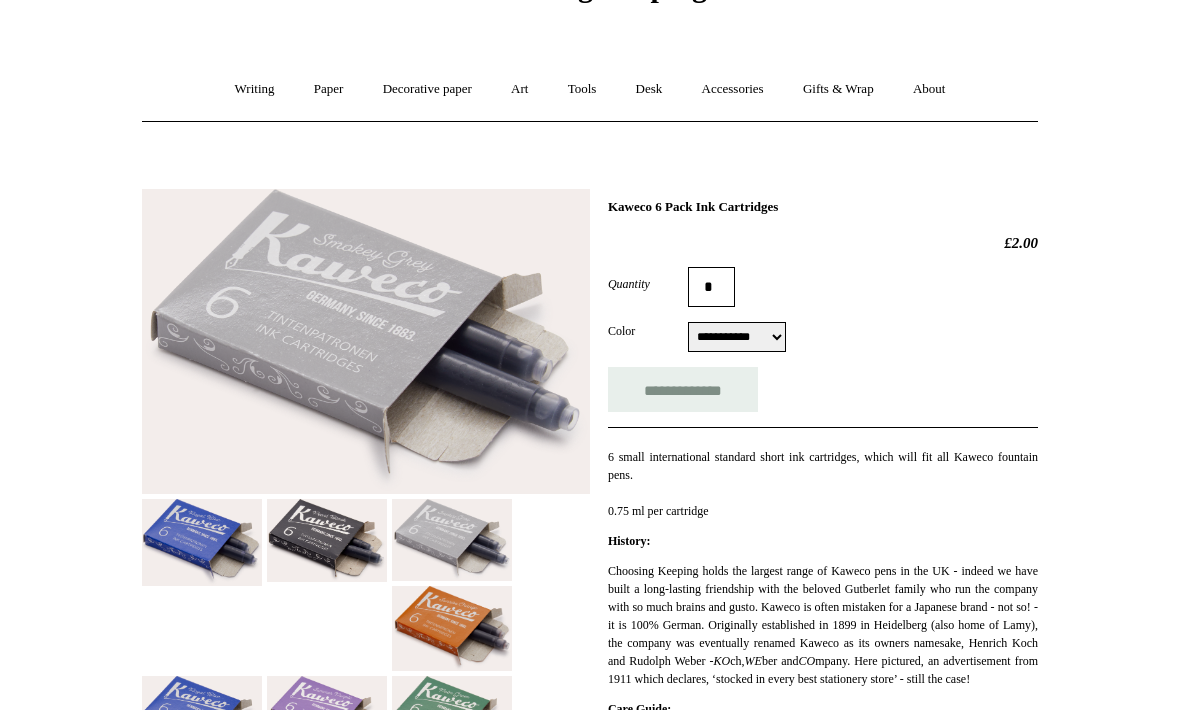 click on "**********" at bounding box center (823, 339) 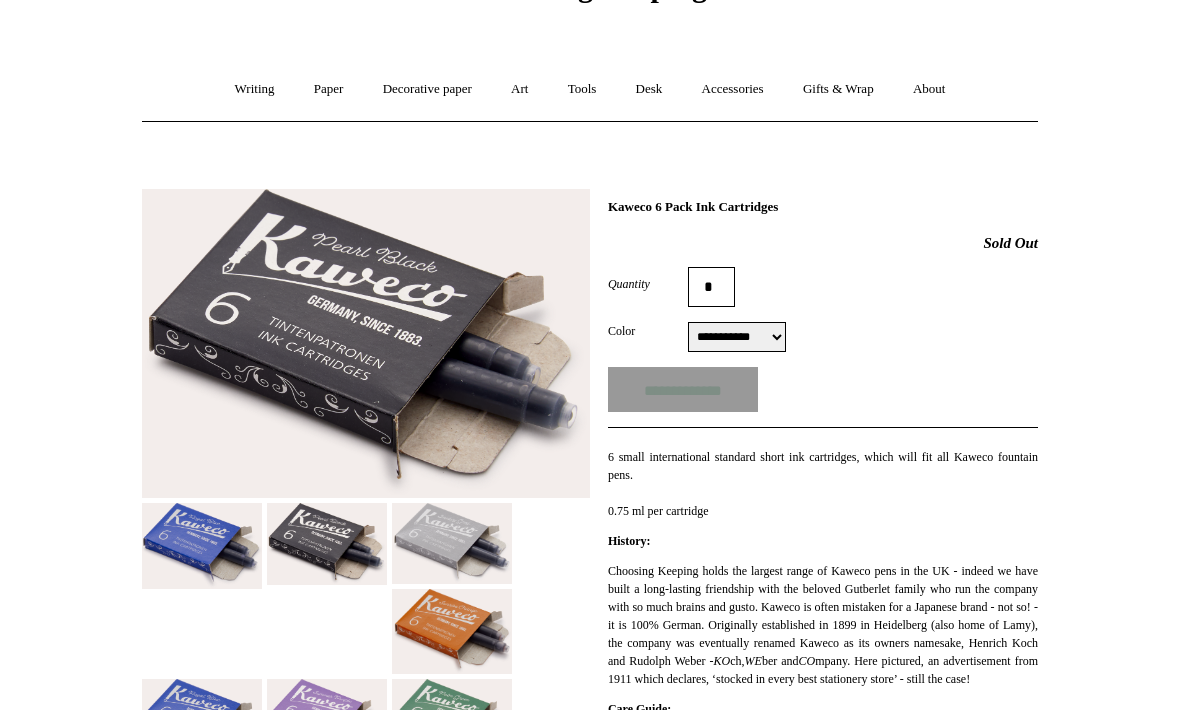 click at bounding box center (452, 544) 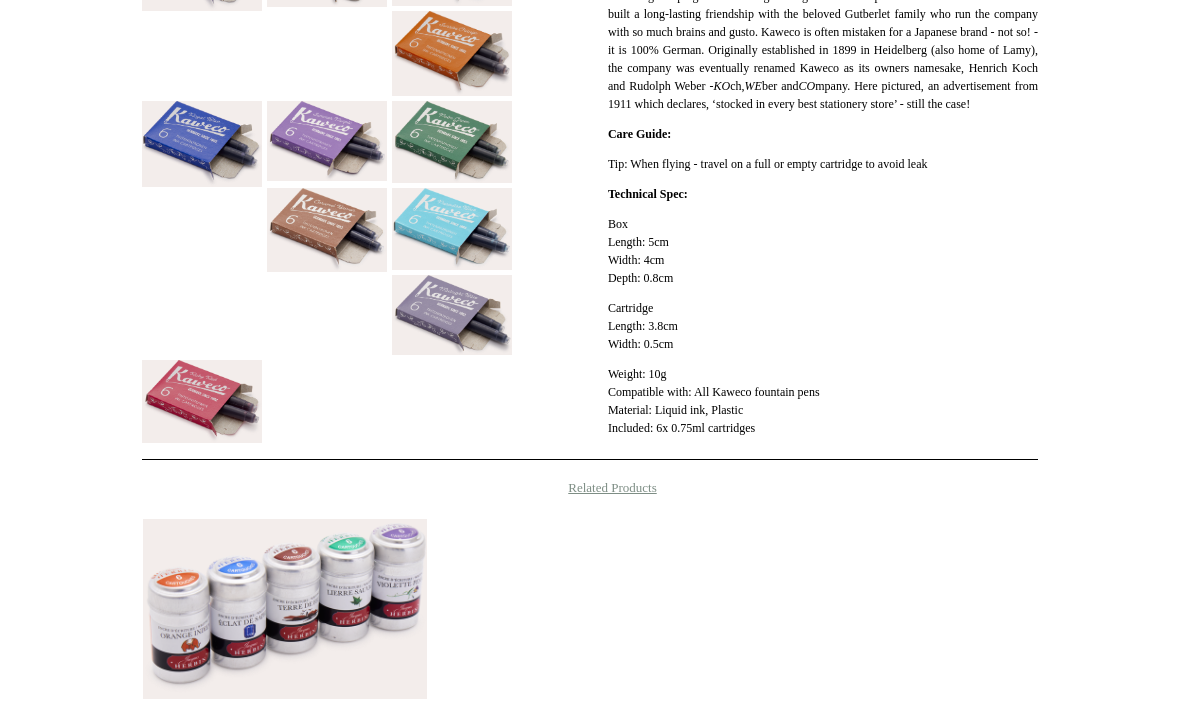 scroll, scrollTop: 0, scrollLeft: 0, axis: both 